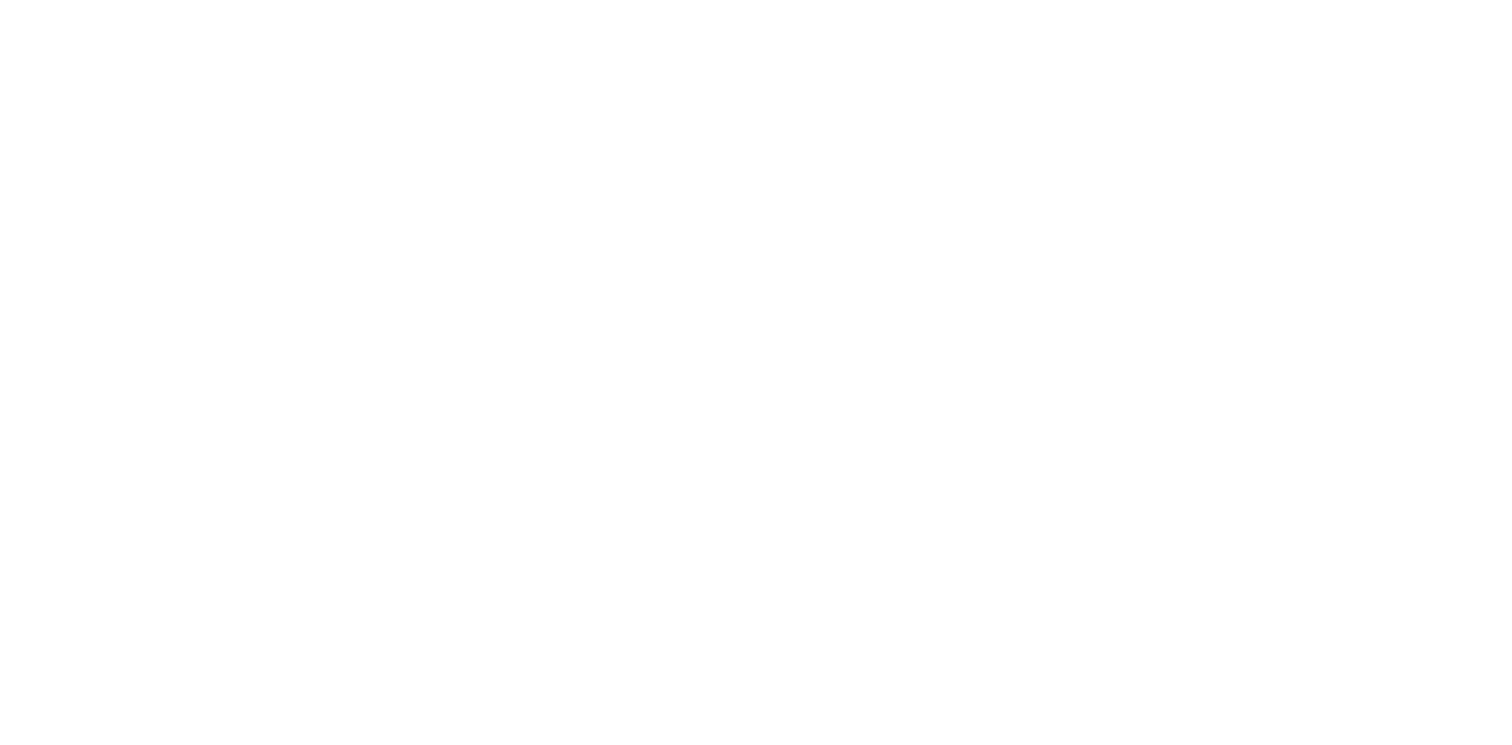 scroll, scrollTop: 0, scrollLeft: 0, axis: both 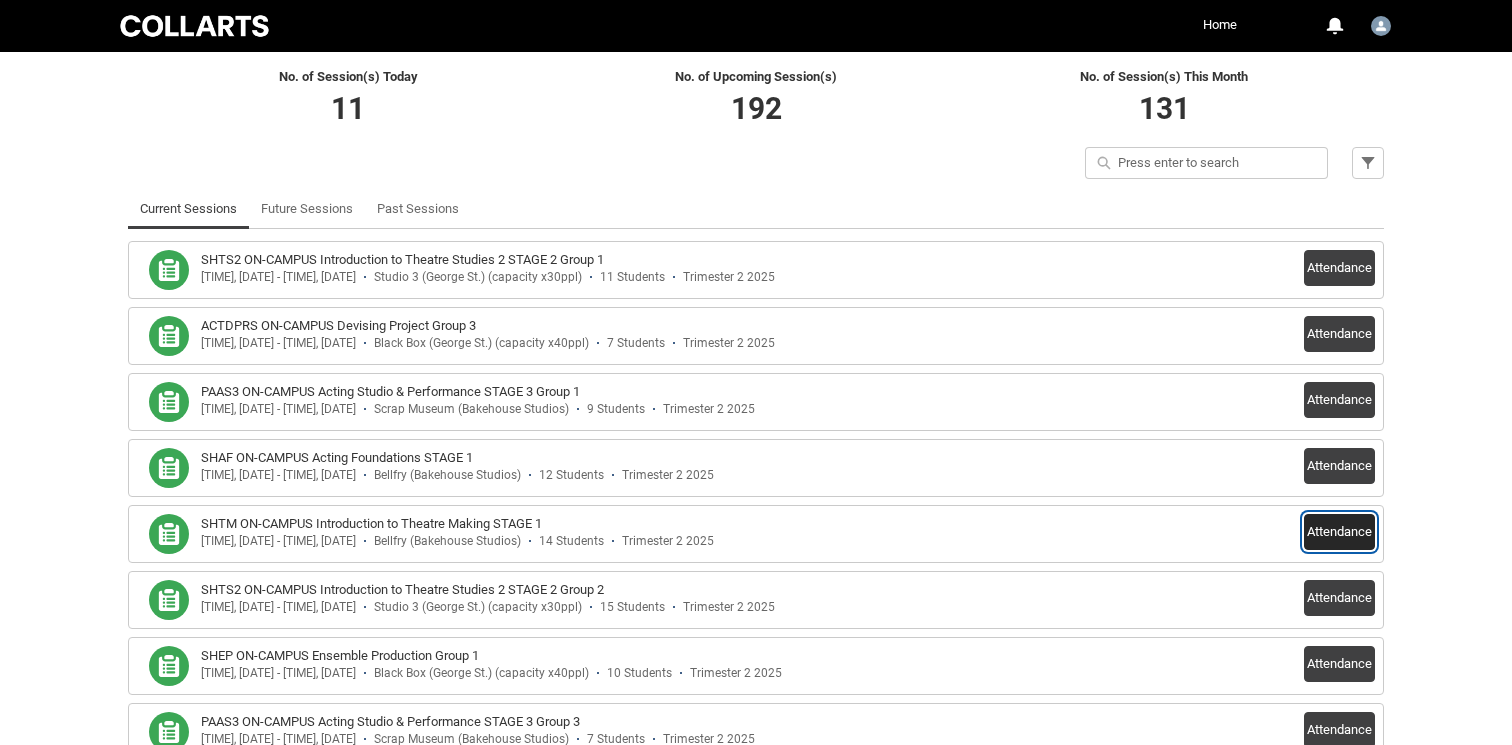 click on "Attendance" at bounding box center [1339, 532] 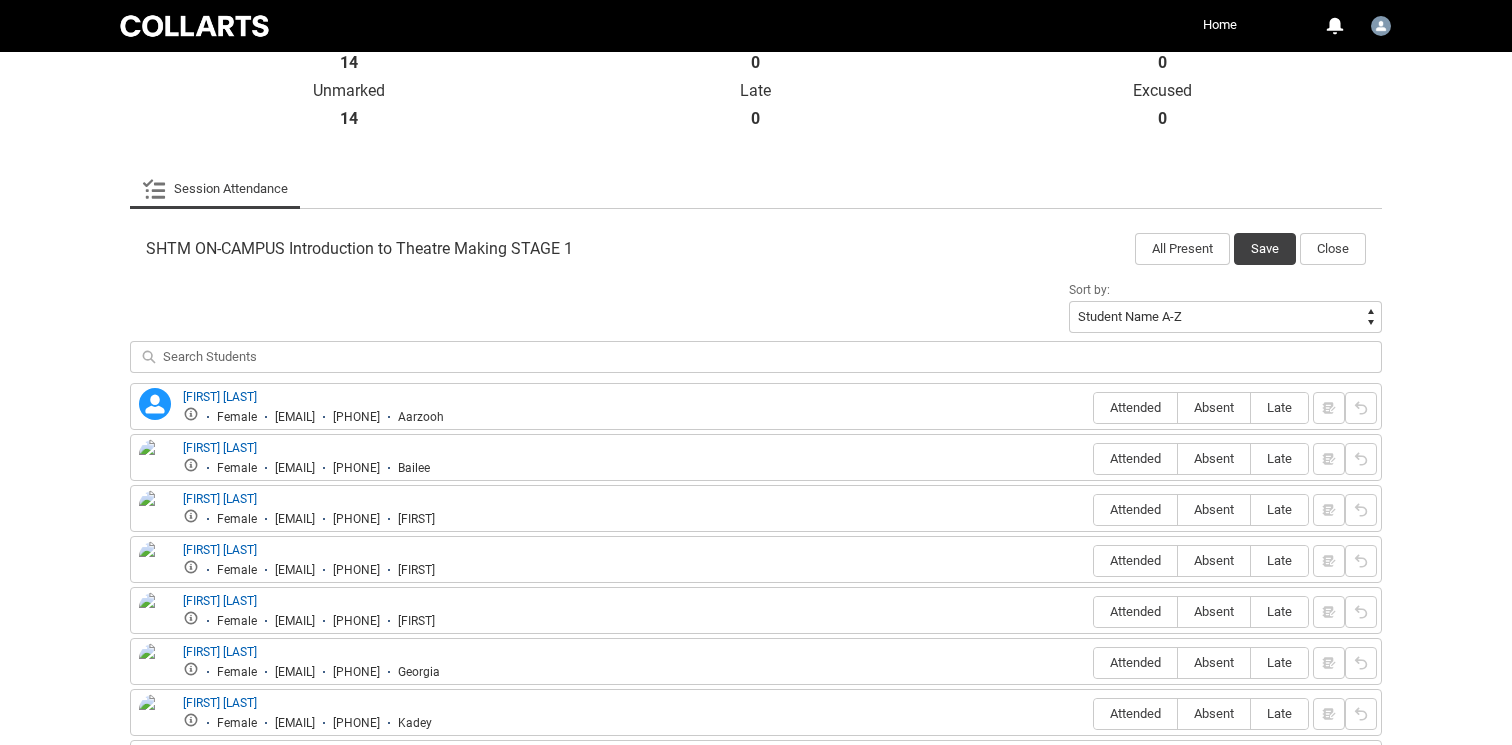 scroll, scrollTop: 500, scrollLeft: 0, axis: vertical 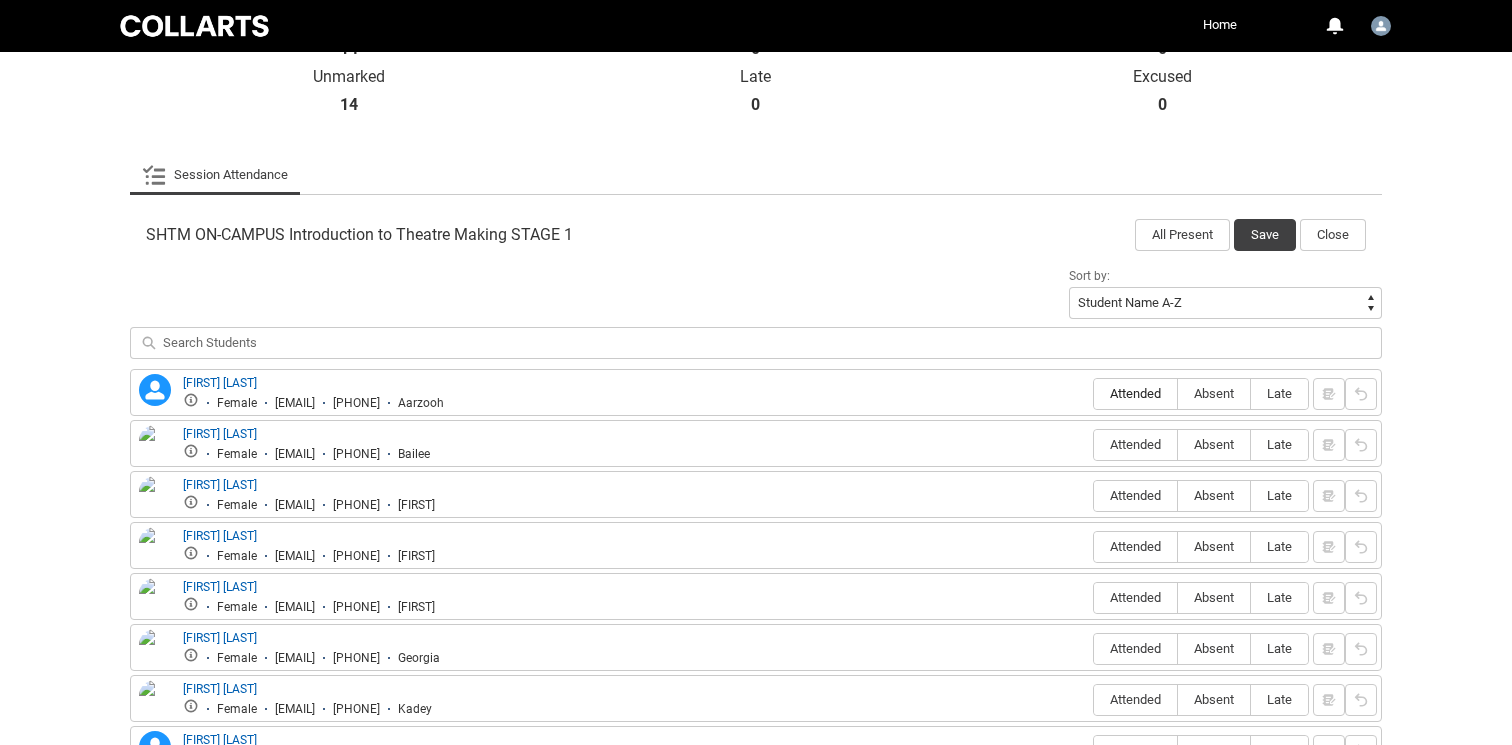 click on "Attended" at bounding box center (1135, 393) 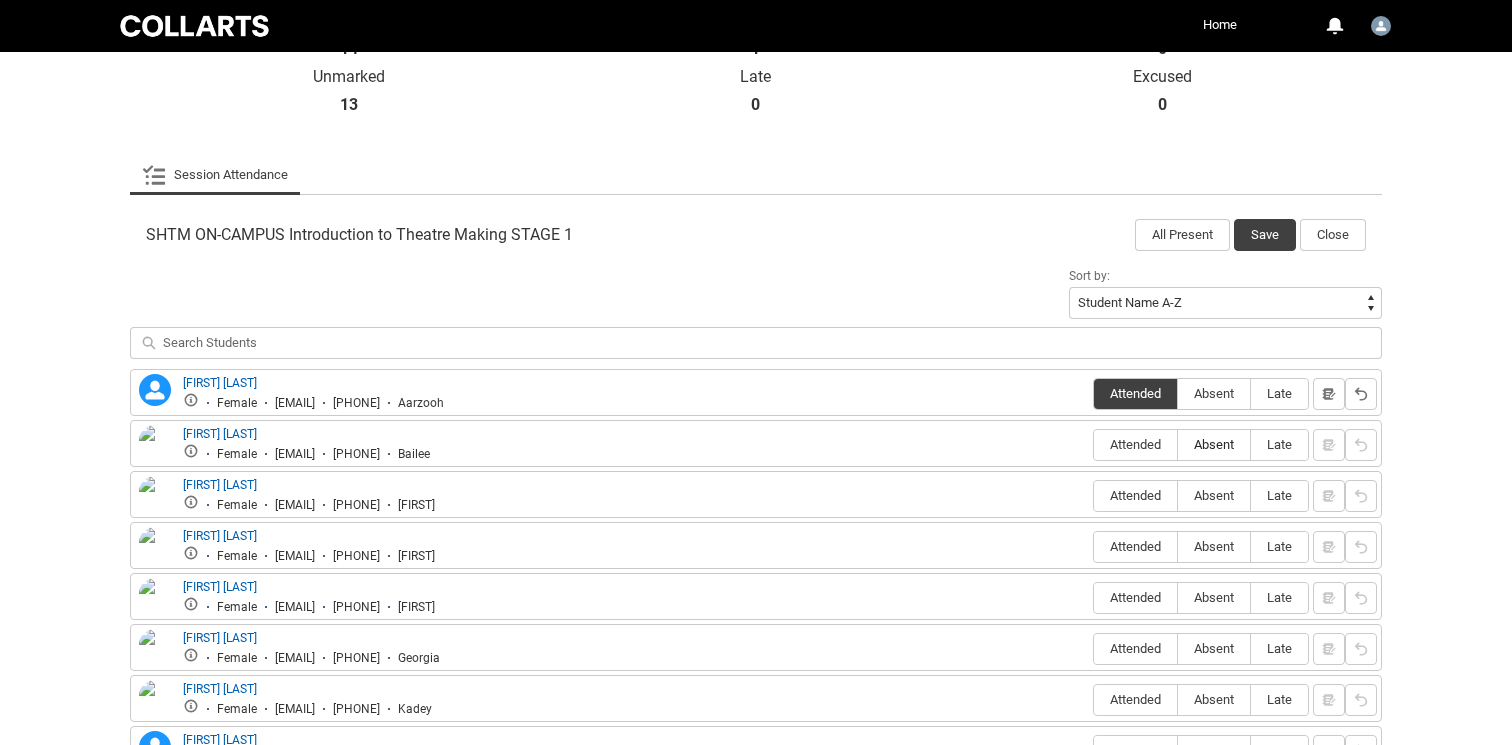 click on "Absent" at bounding box center (1214, 445) 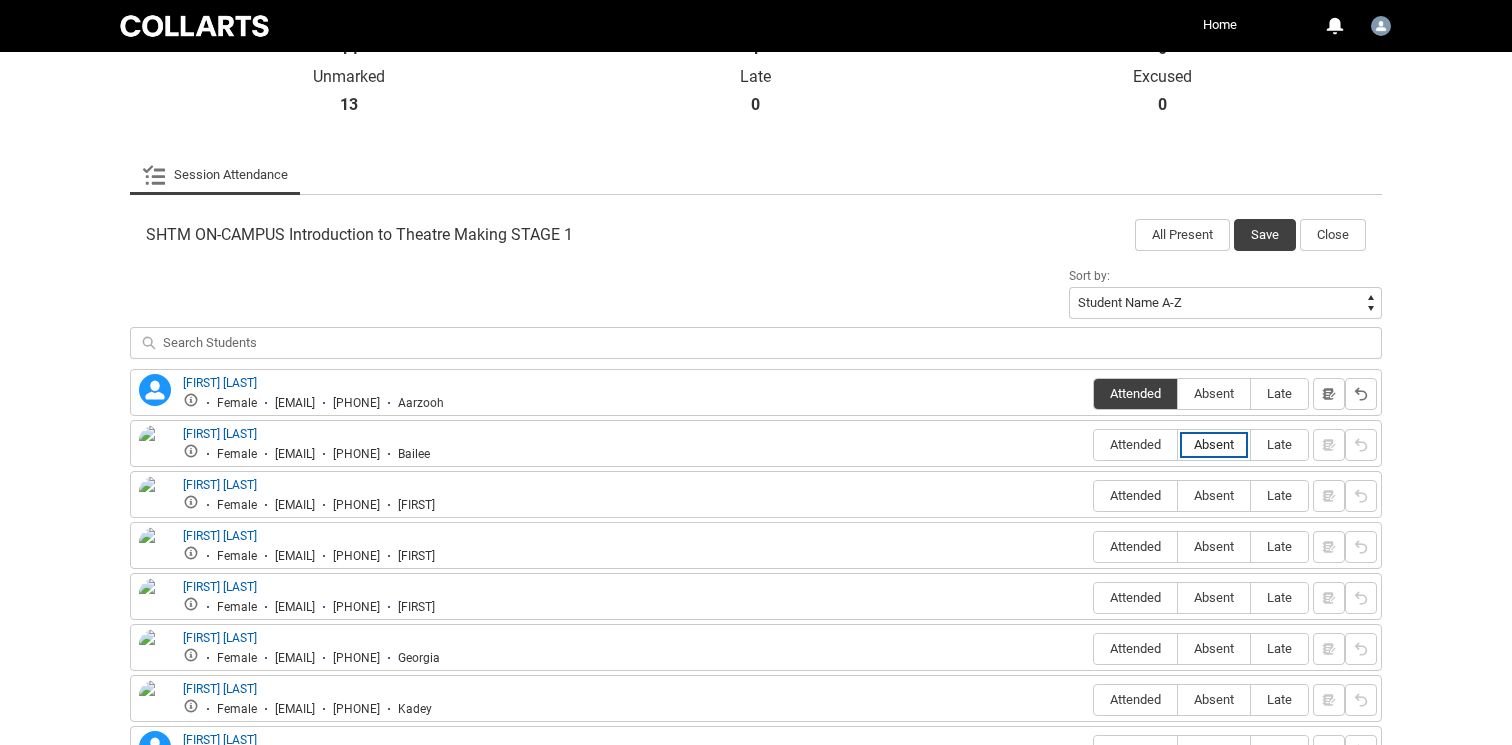 click on "Absent" at bounding box center (1177, 444) 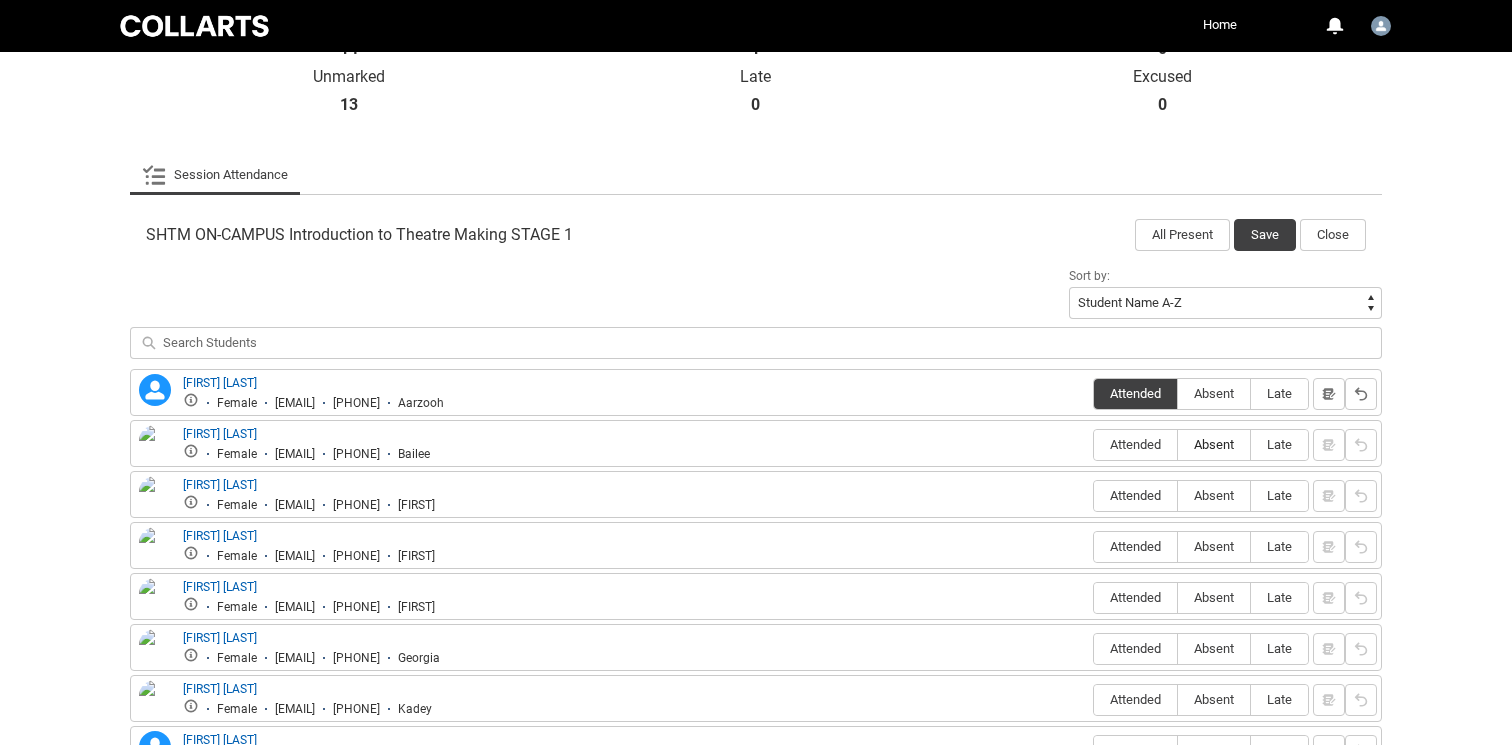 type on "Absent" 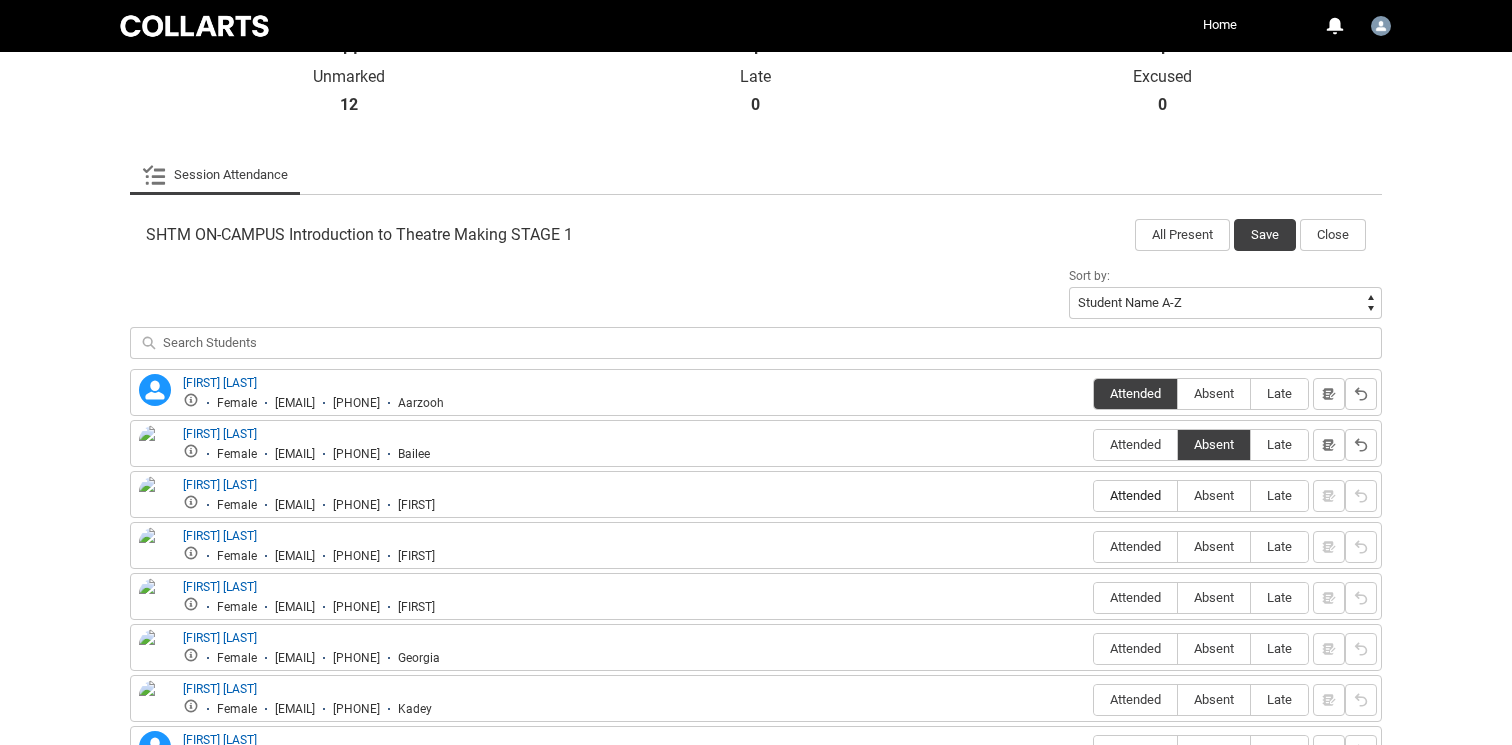 click on "Attended" at bounding box center [1135, 495] 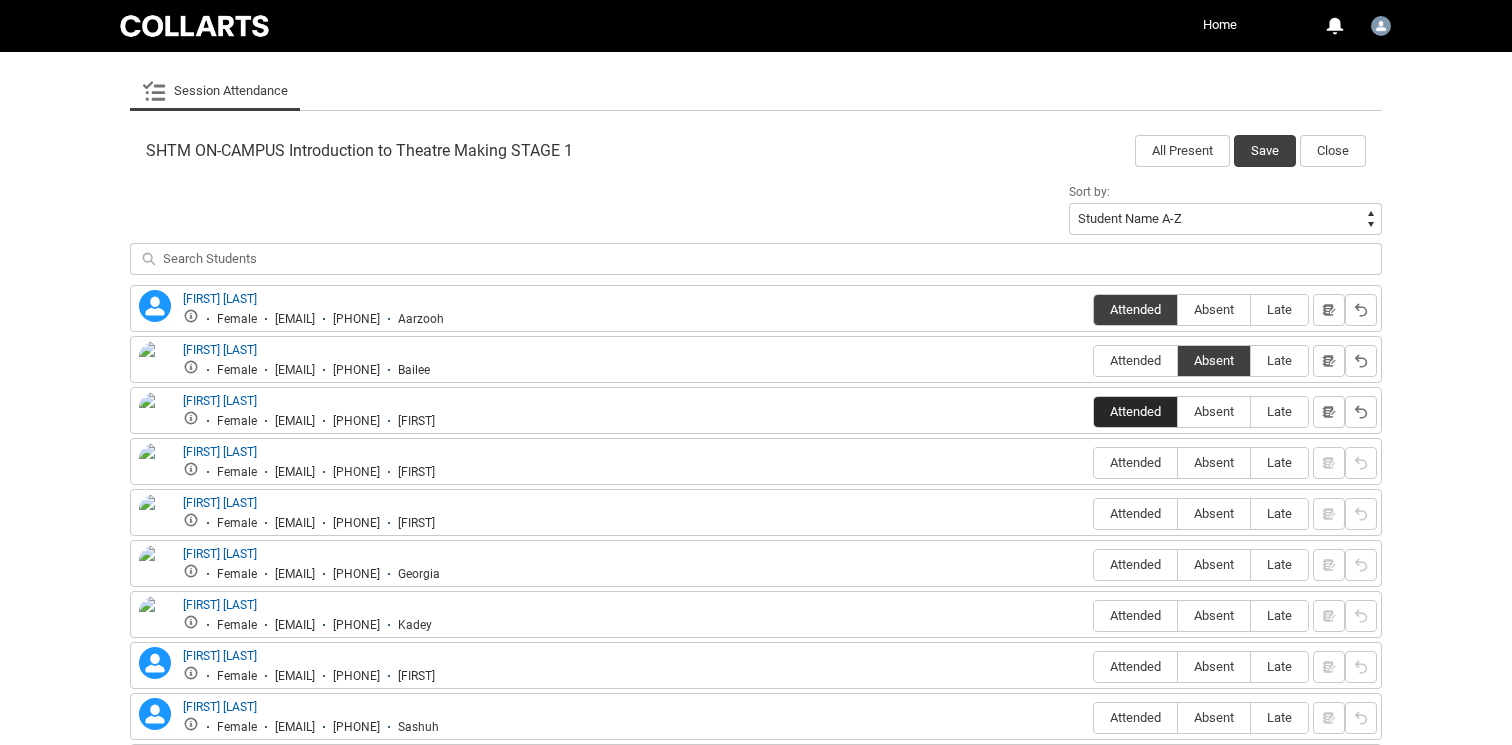 scroll, scrollTop: 586, scrollLeft: 0, axis: vertical 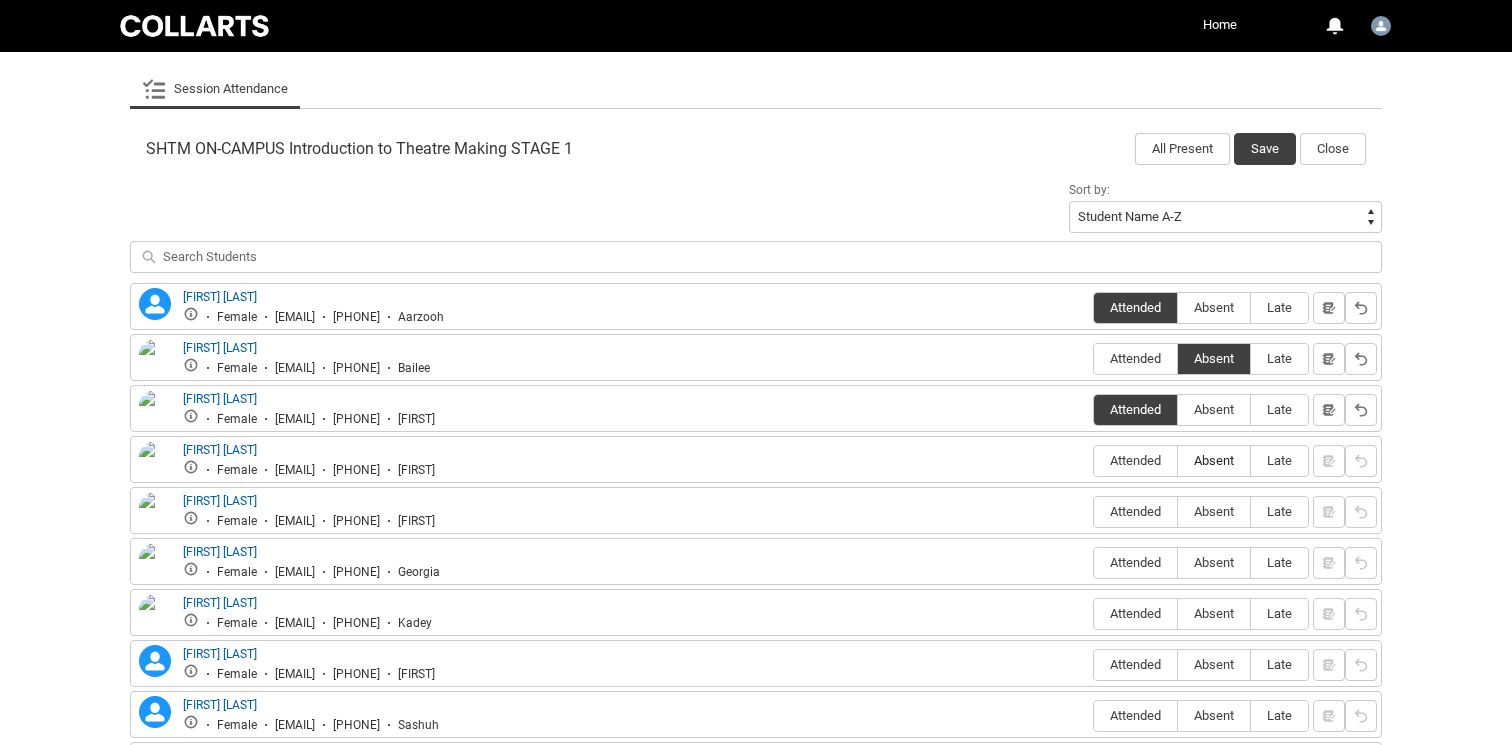 click on "Absent" at bounding box center (1214, 460) 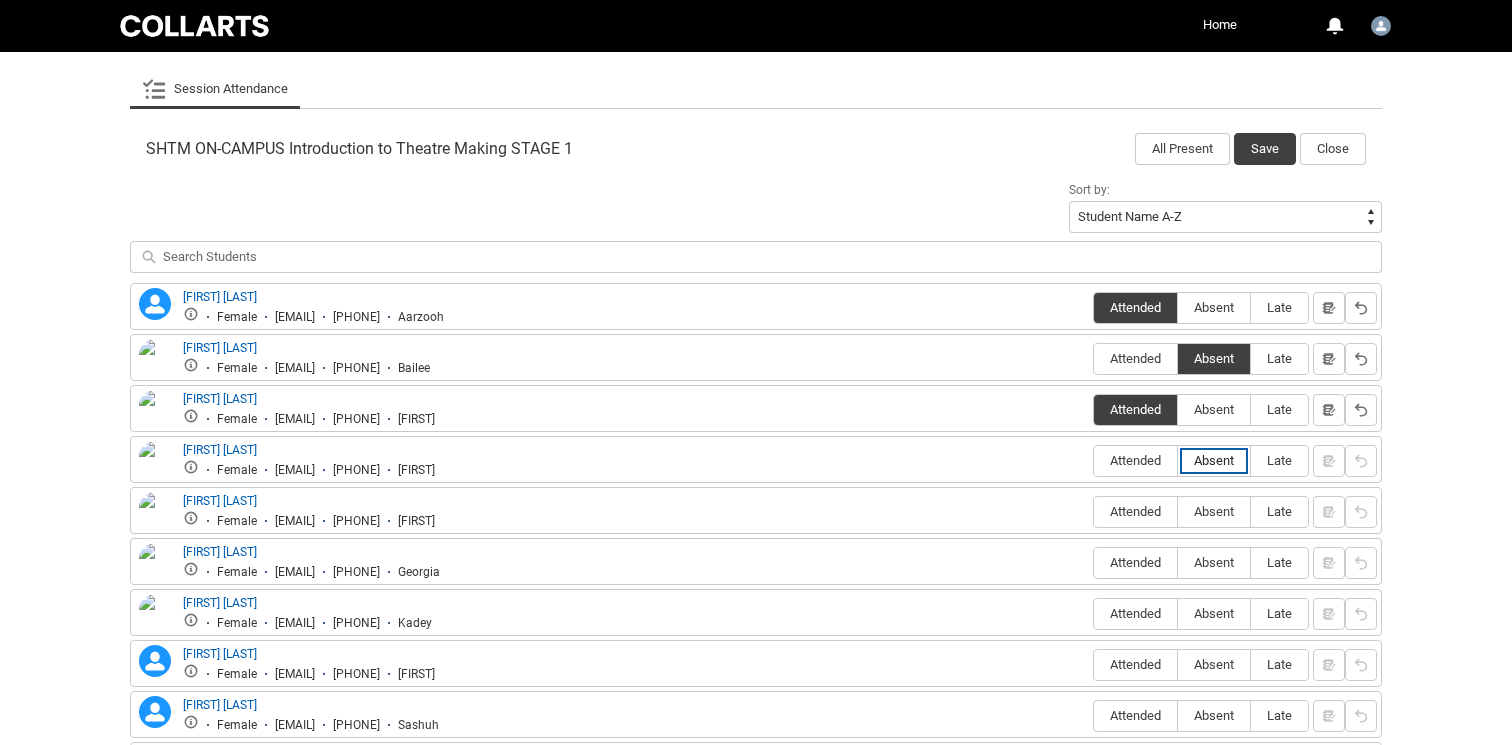 click on "Absent" at bounding box center (1177, 460) 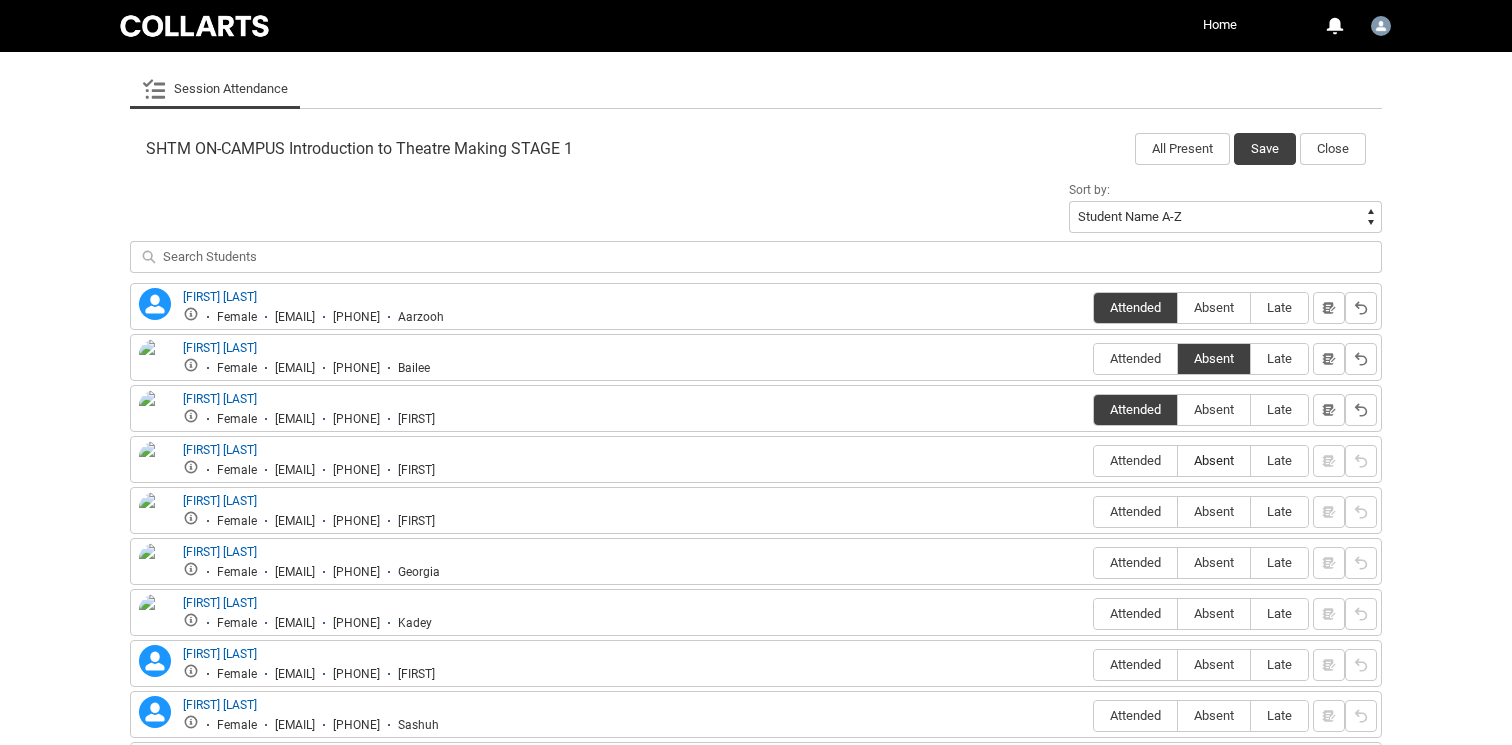 type on "Absent" 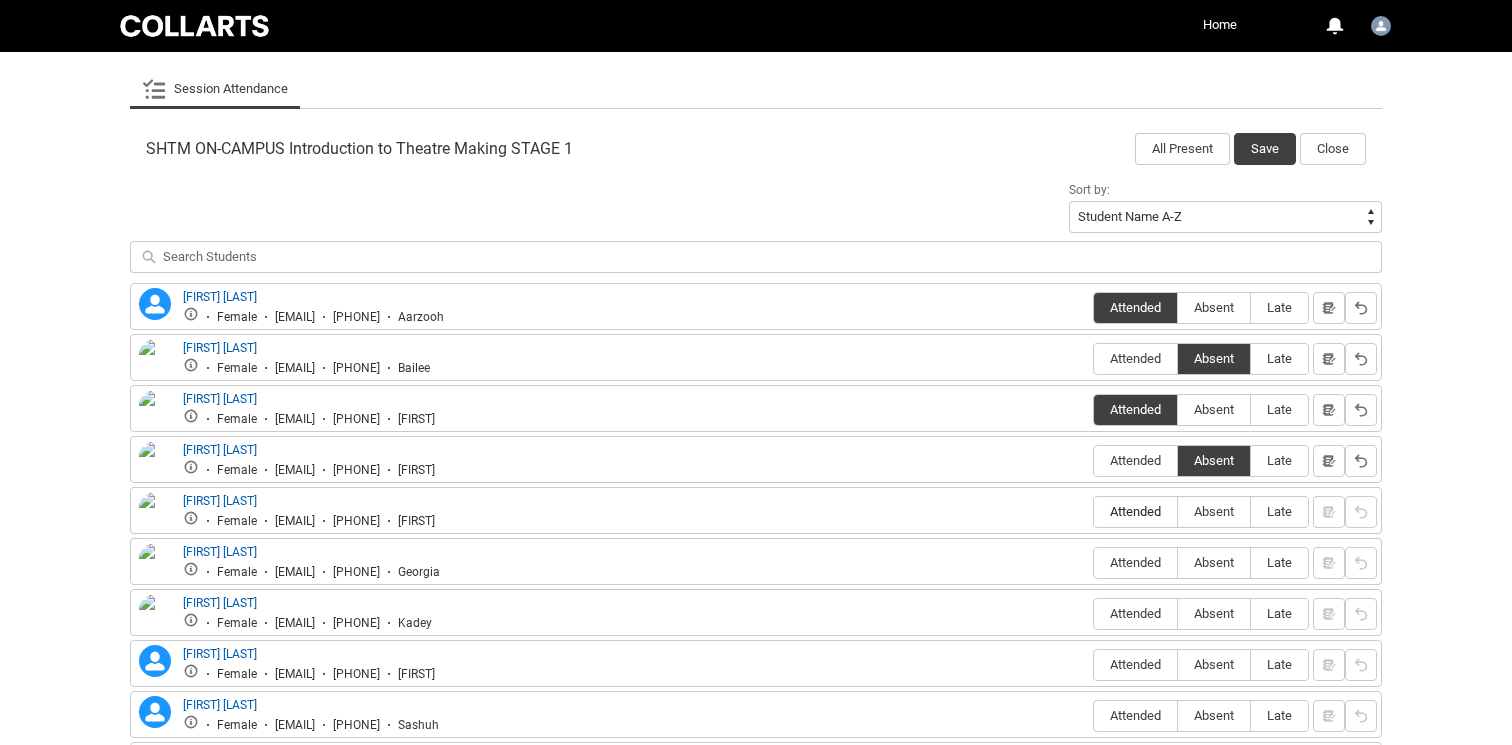 scroll, scrollTop: 605, scrollLeft: 0, axis: vertical 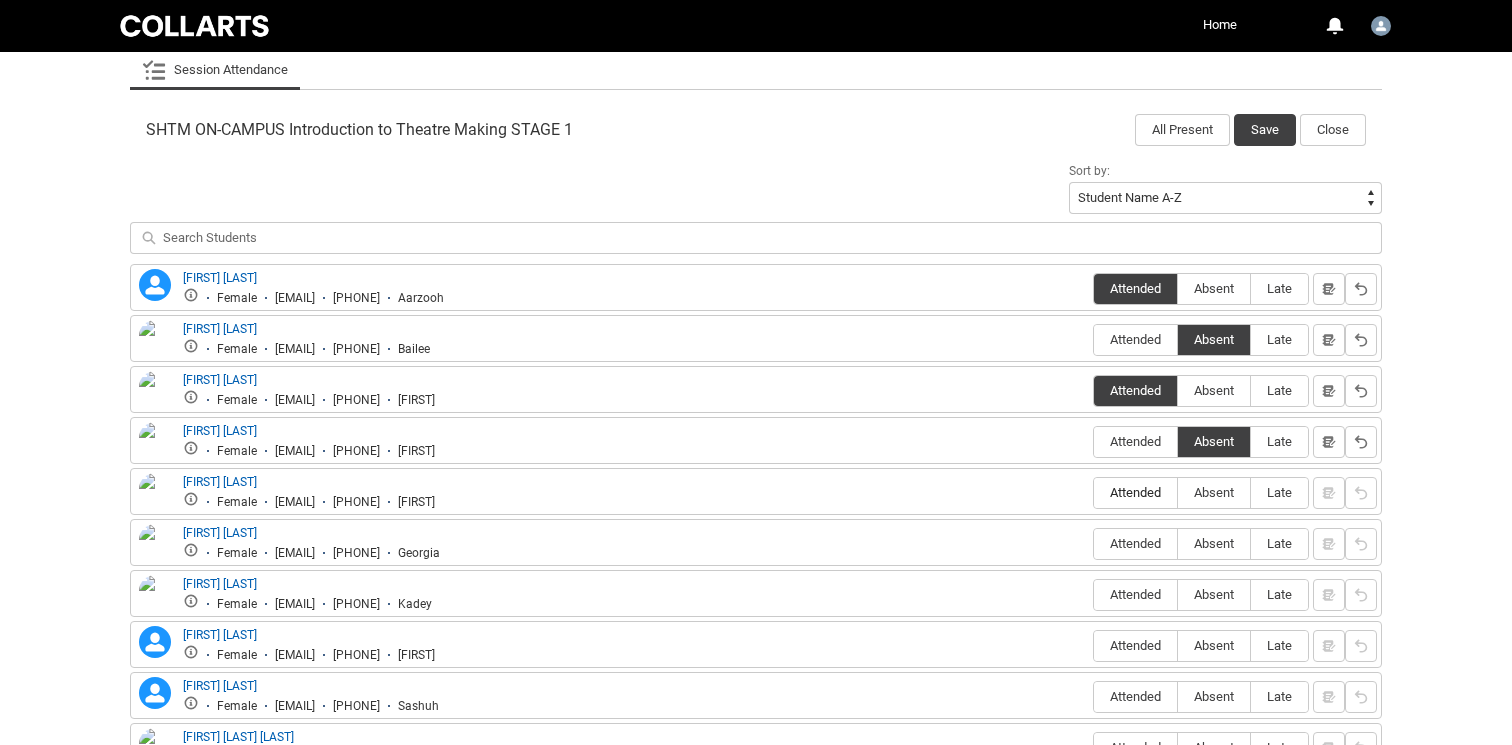 click on "Attended" at bounding box center (1135, 492) 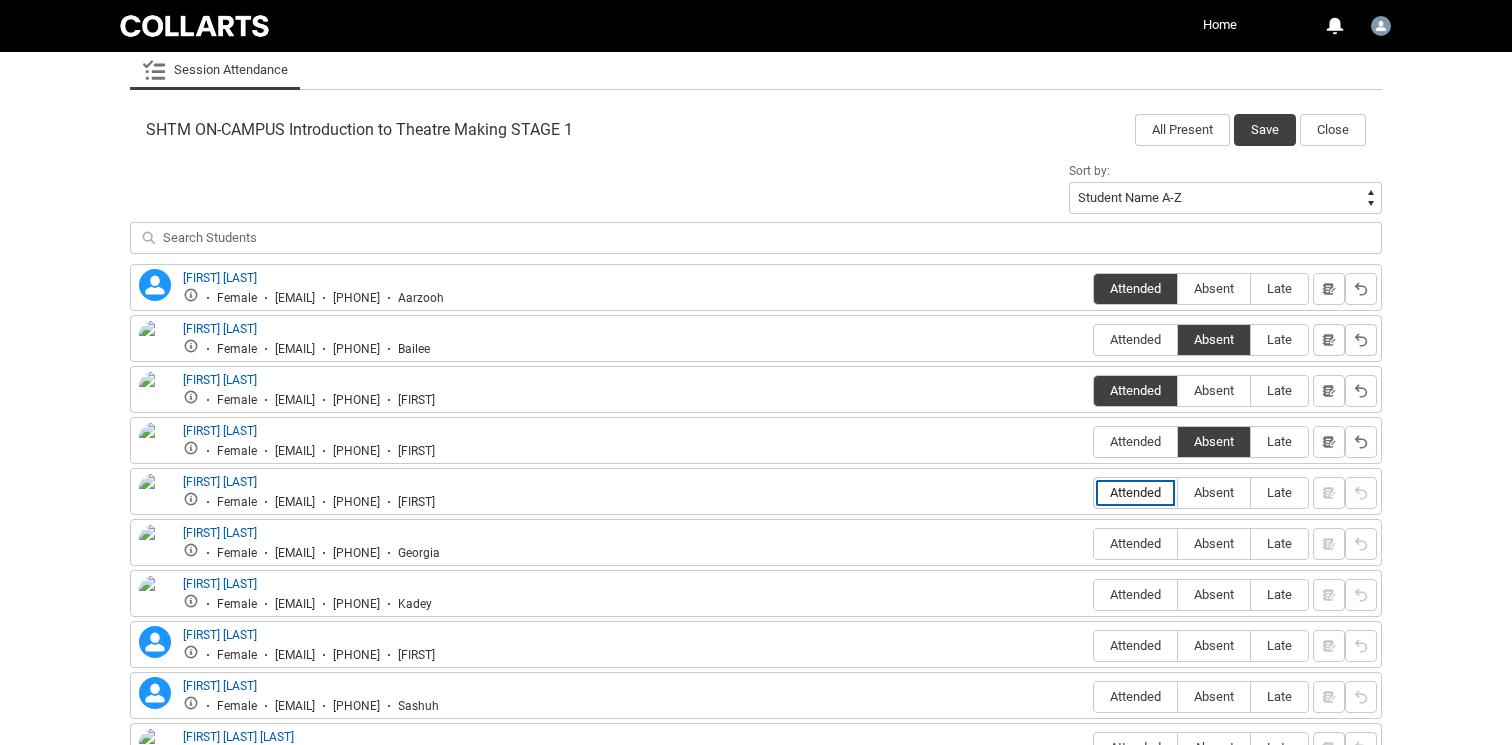 click on "Attended" at bounding box center [1093, 492] 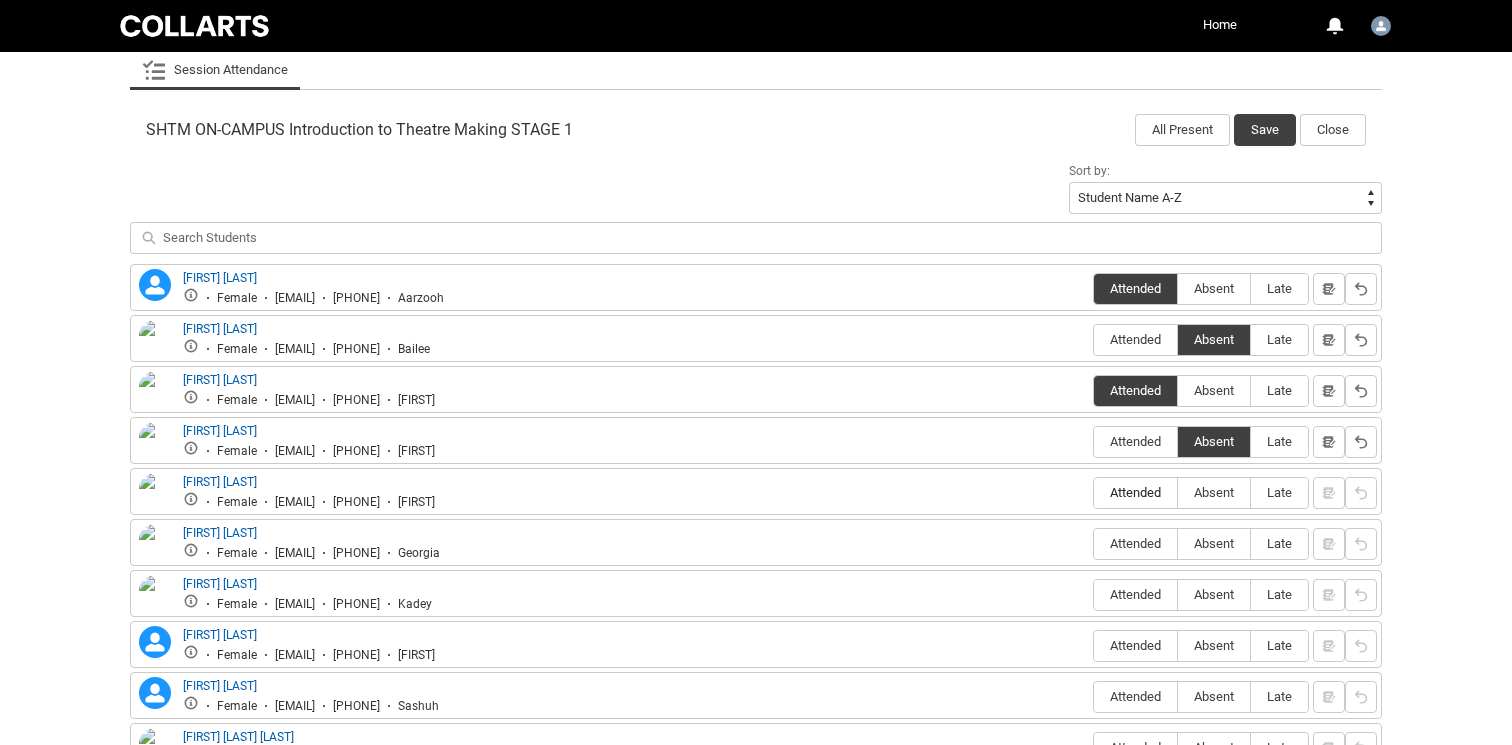 type on "Attended" 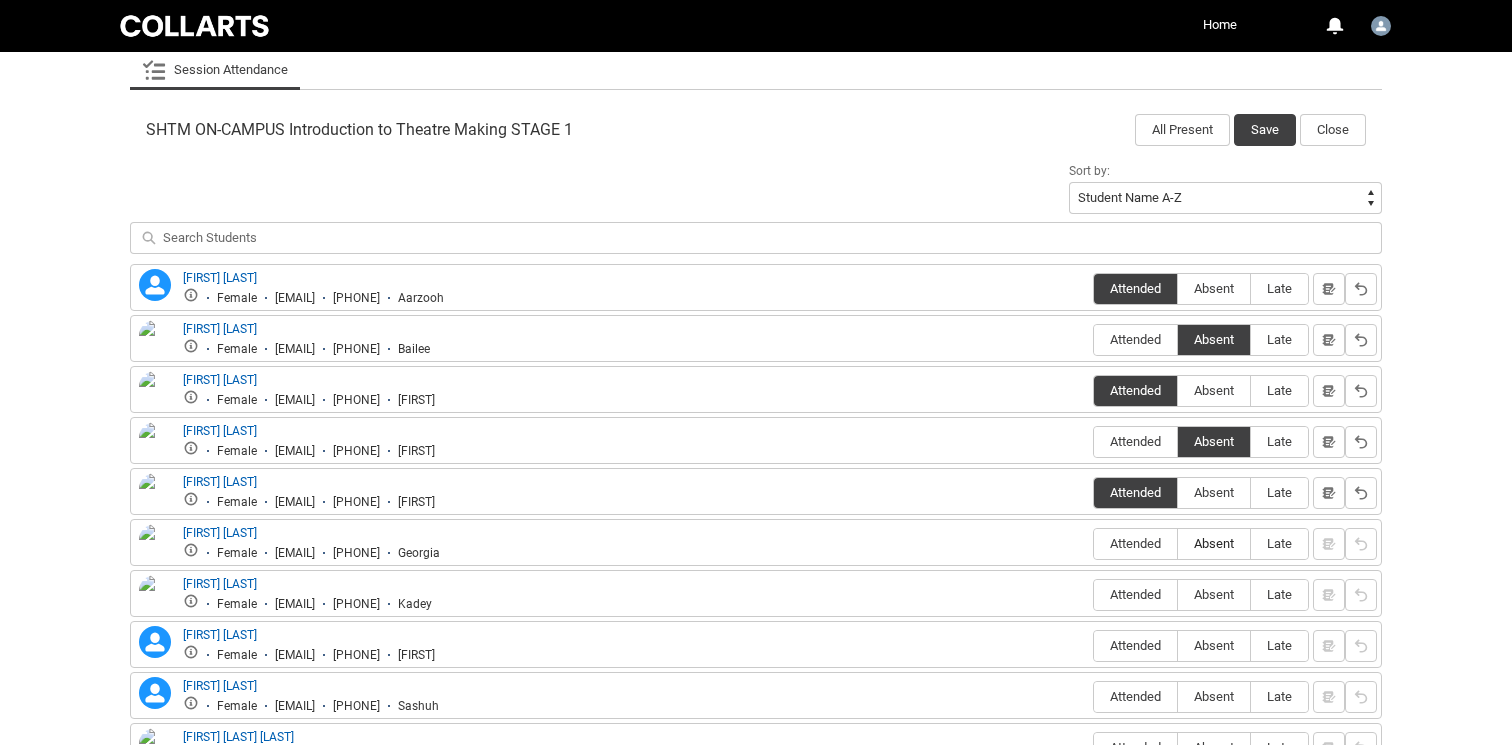 click on "Absent" at bounding box center (1214, 543) 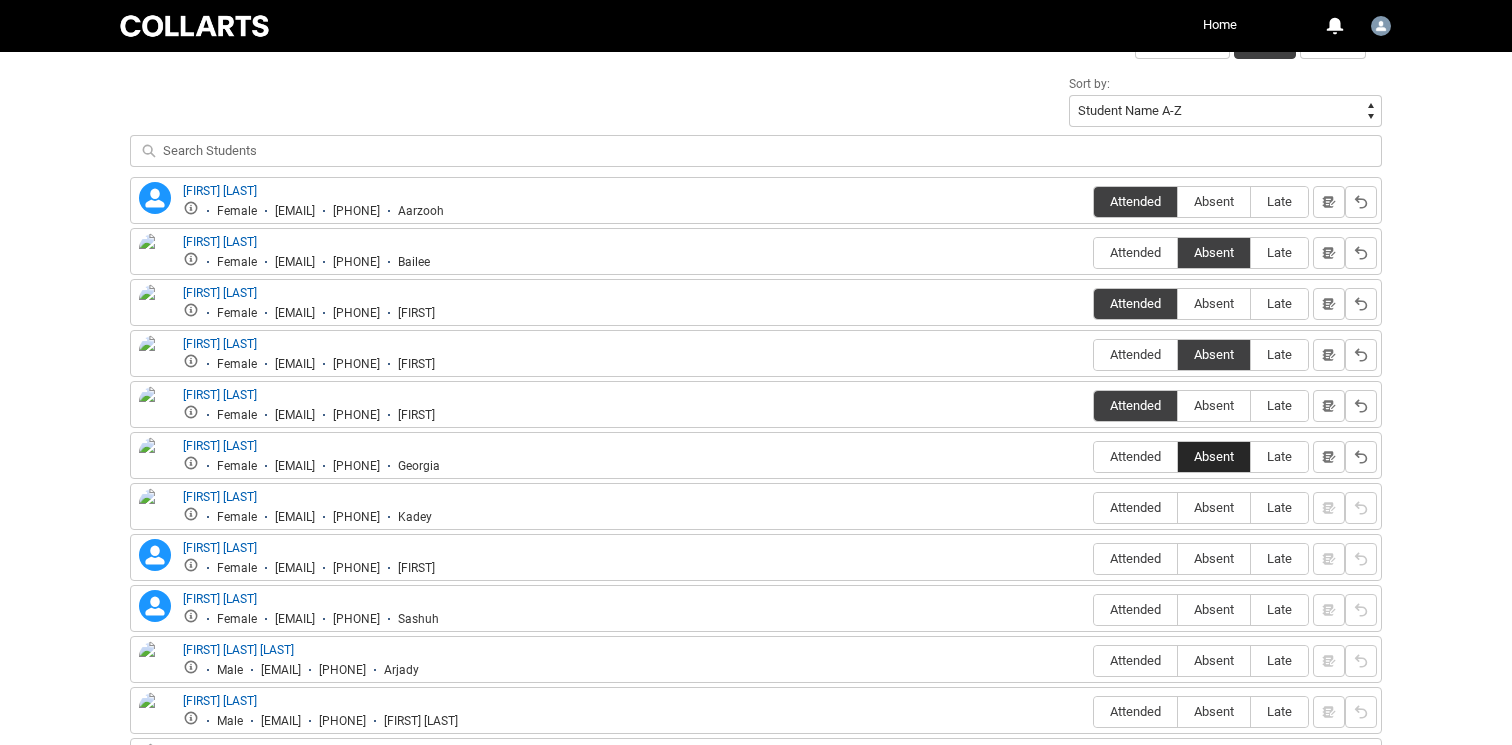 scroll, scrollTop: 699, scrollLeft: 0, axis: vertical 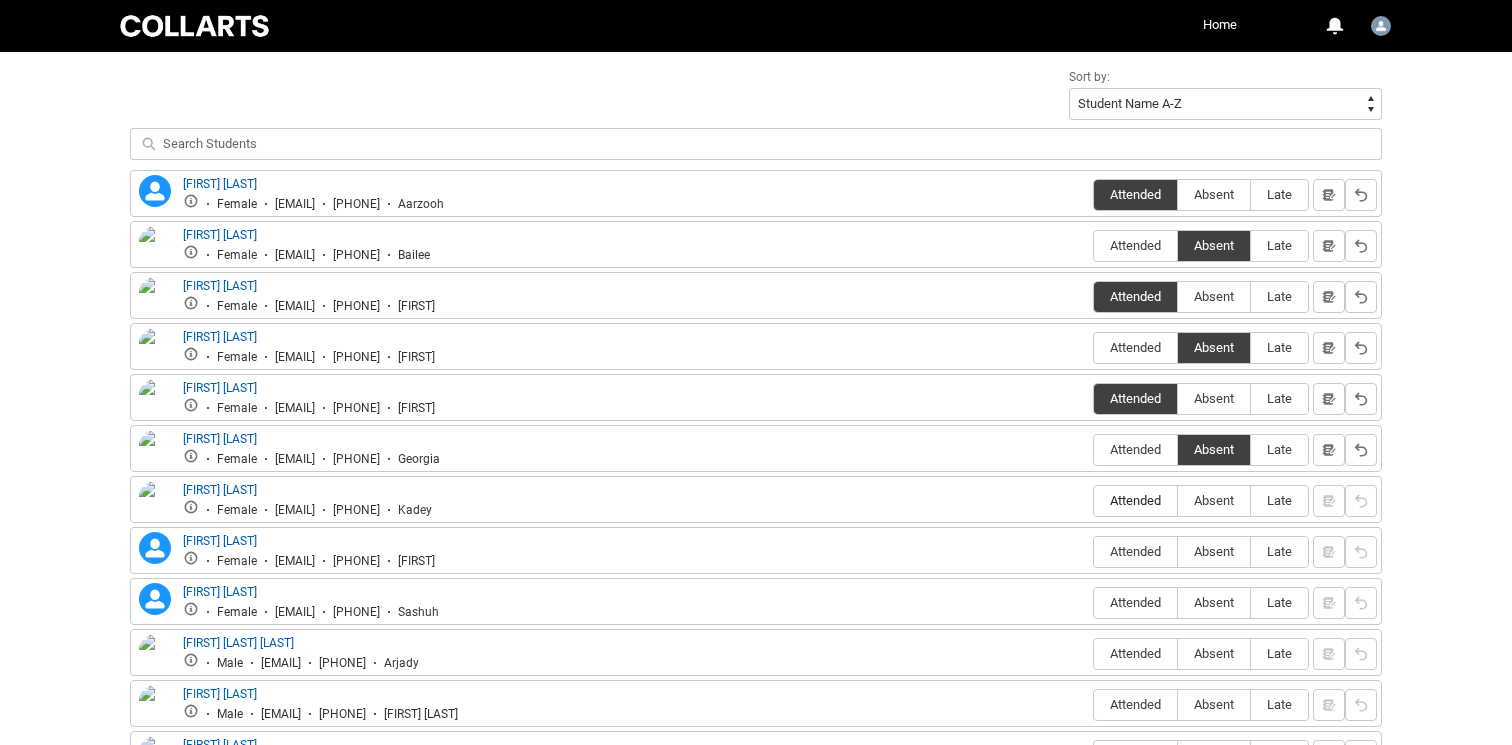 click on "Attended" at bounding box center (1135, 500) 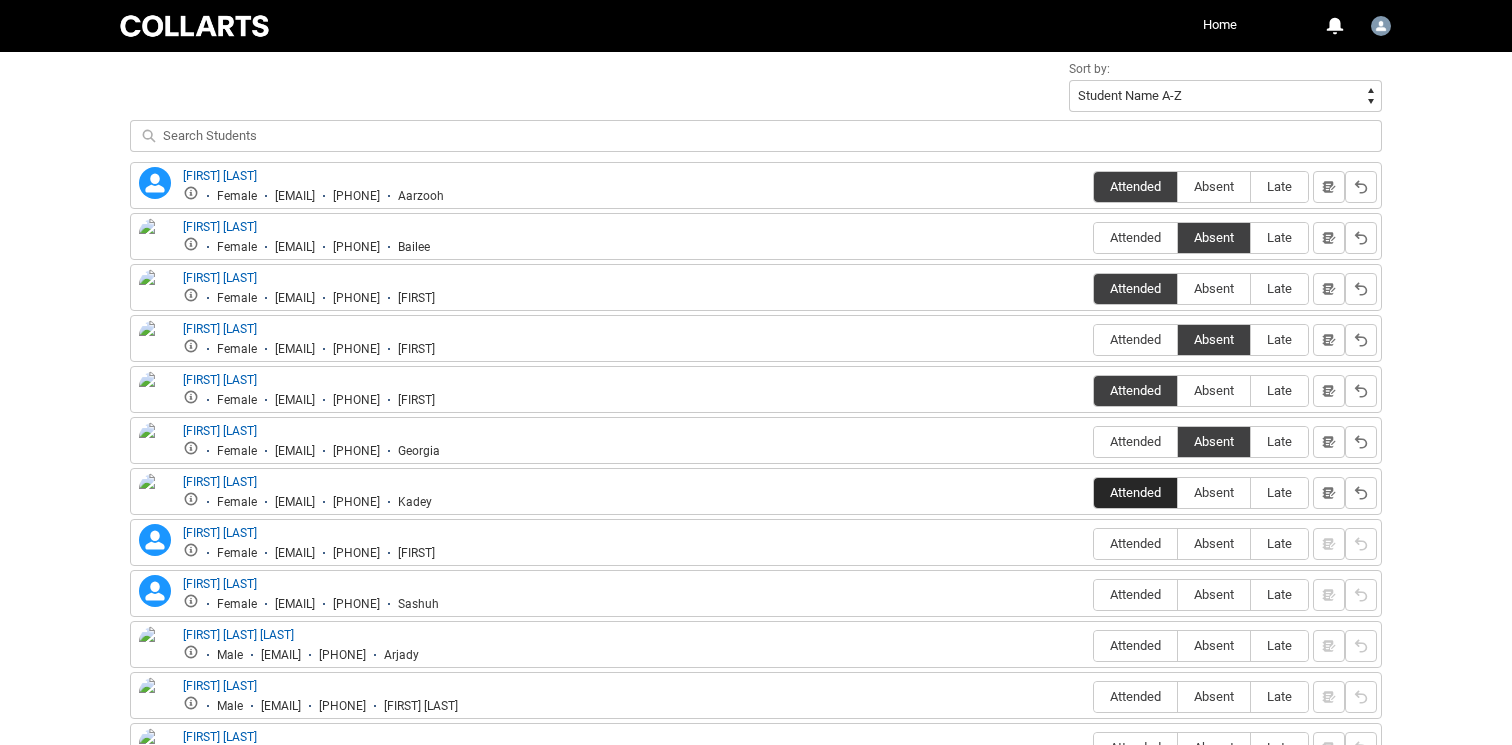 scroll, scrollTop: 709, scrollLeft: 0, axis: vertical 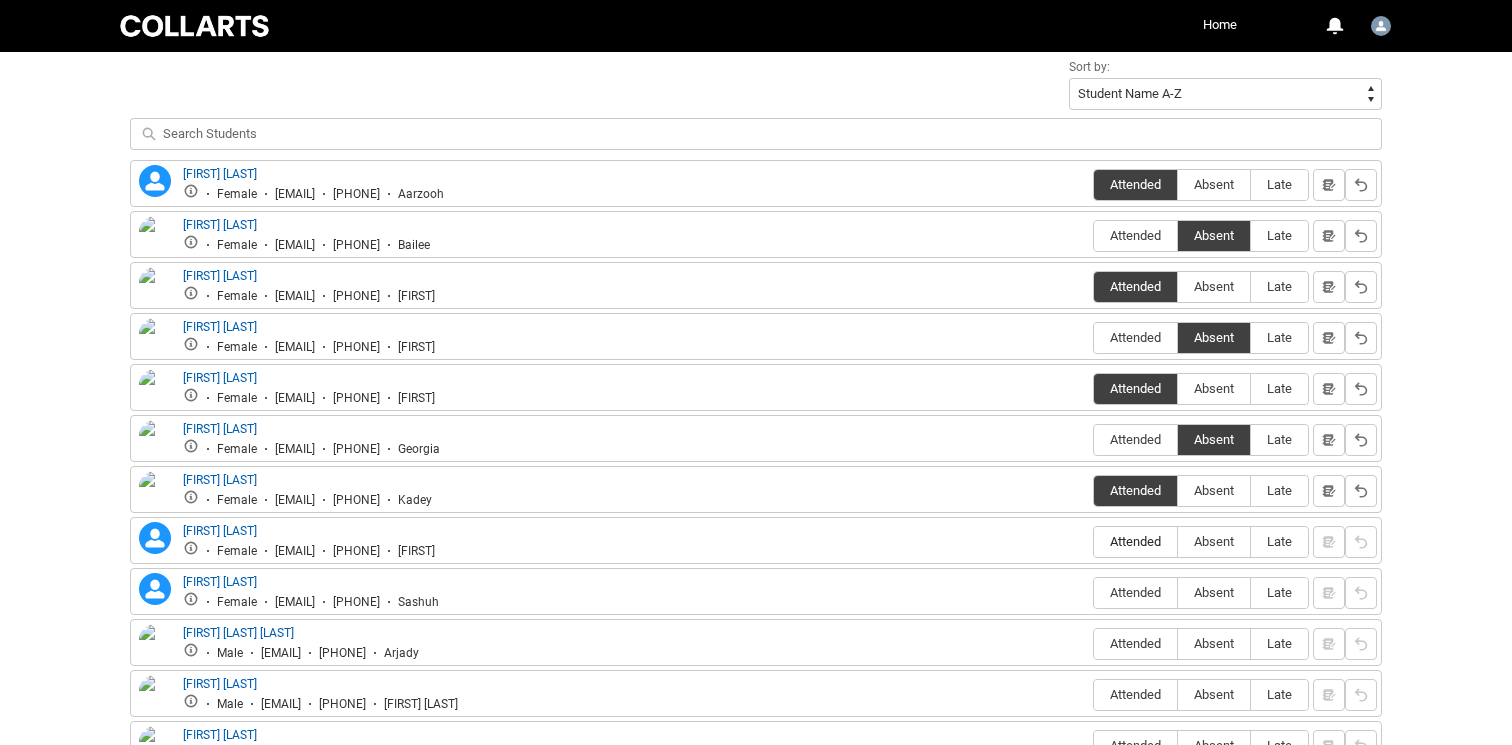 click on "Attended" at bounding box center [1135, 541] 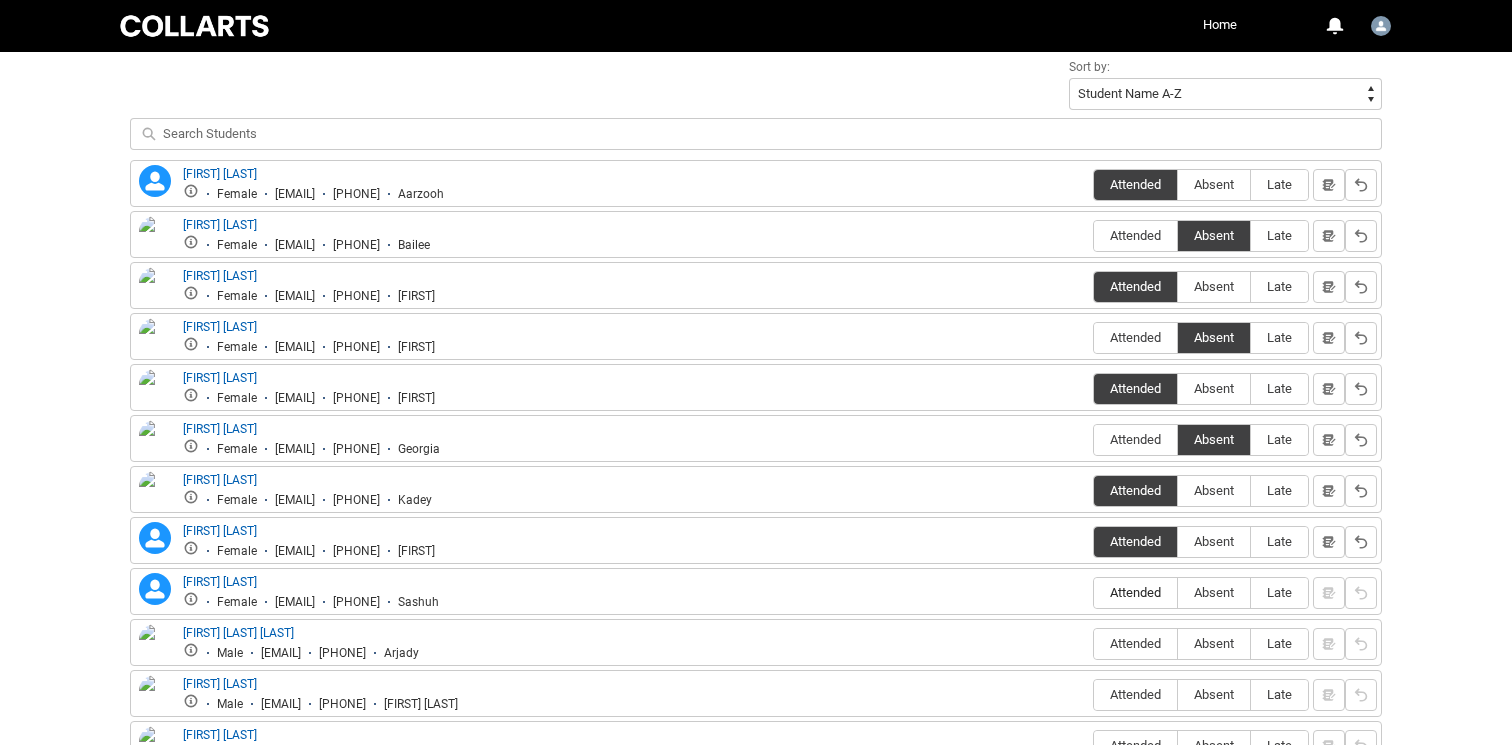 click on "Attended" at bounding box center [1135, 592] 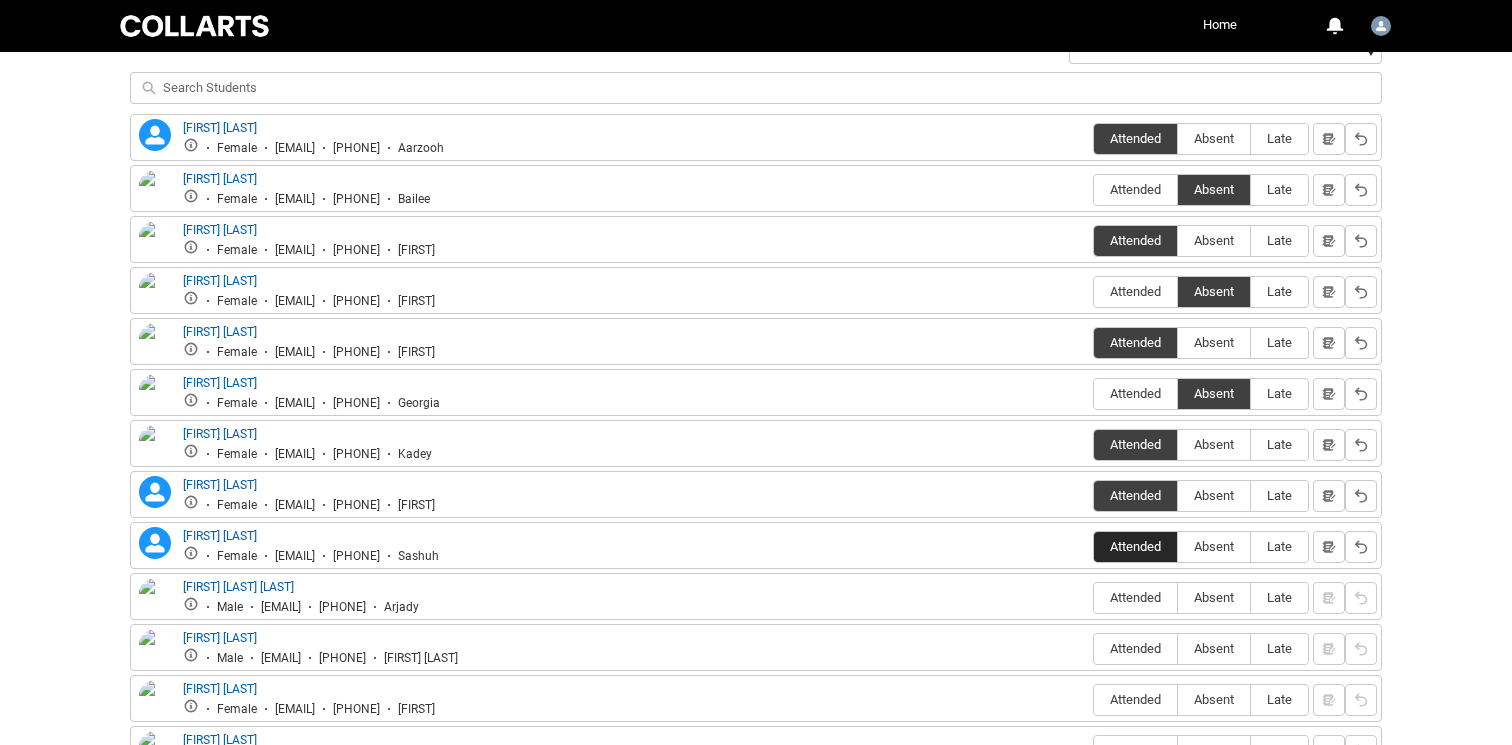 scroll, scrollTop: 792, scrollLeft: 0, axis: vertical 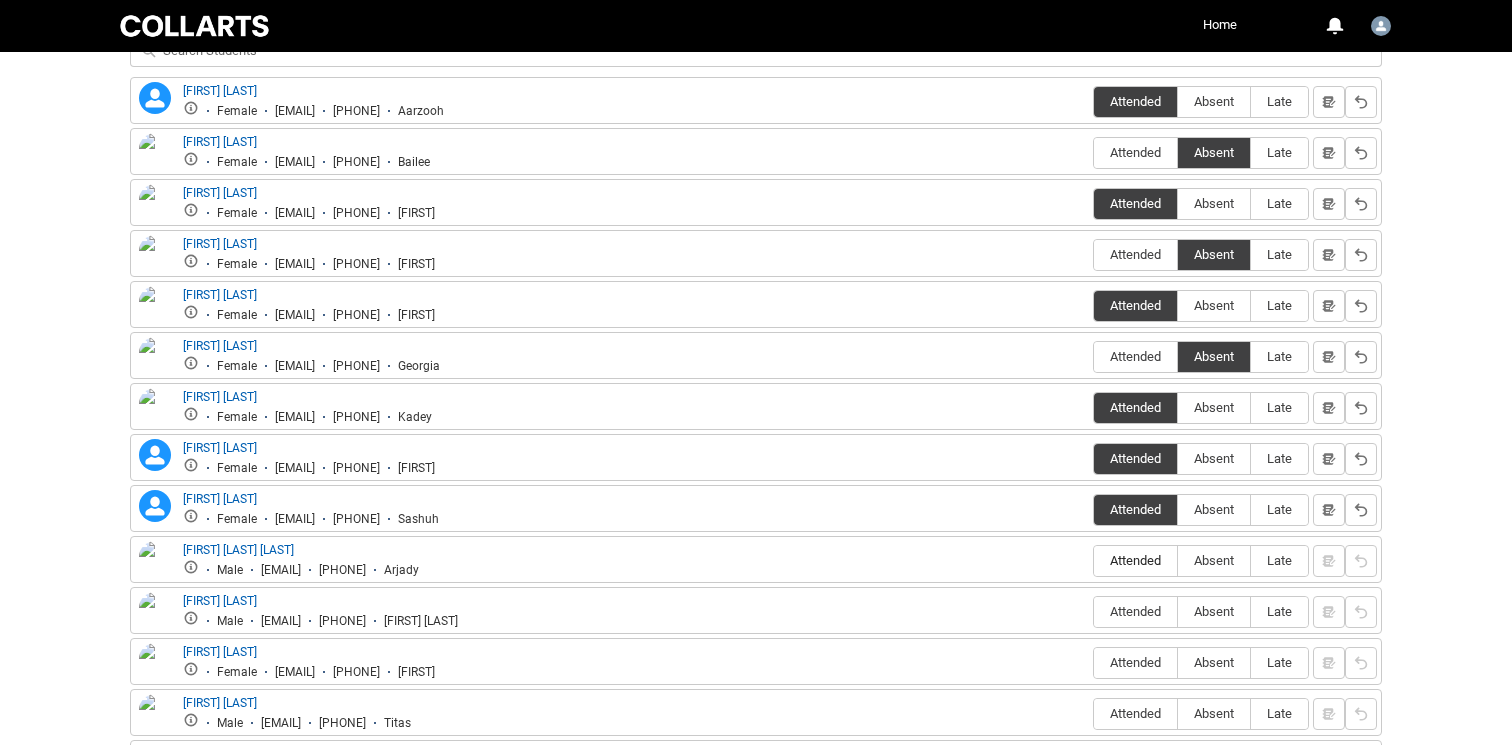 click on "Attended" at bounding box center [1135, 560] 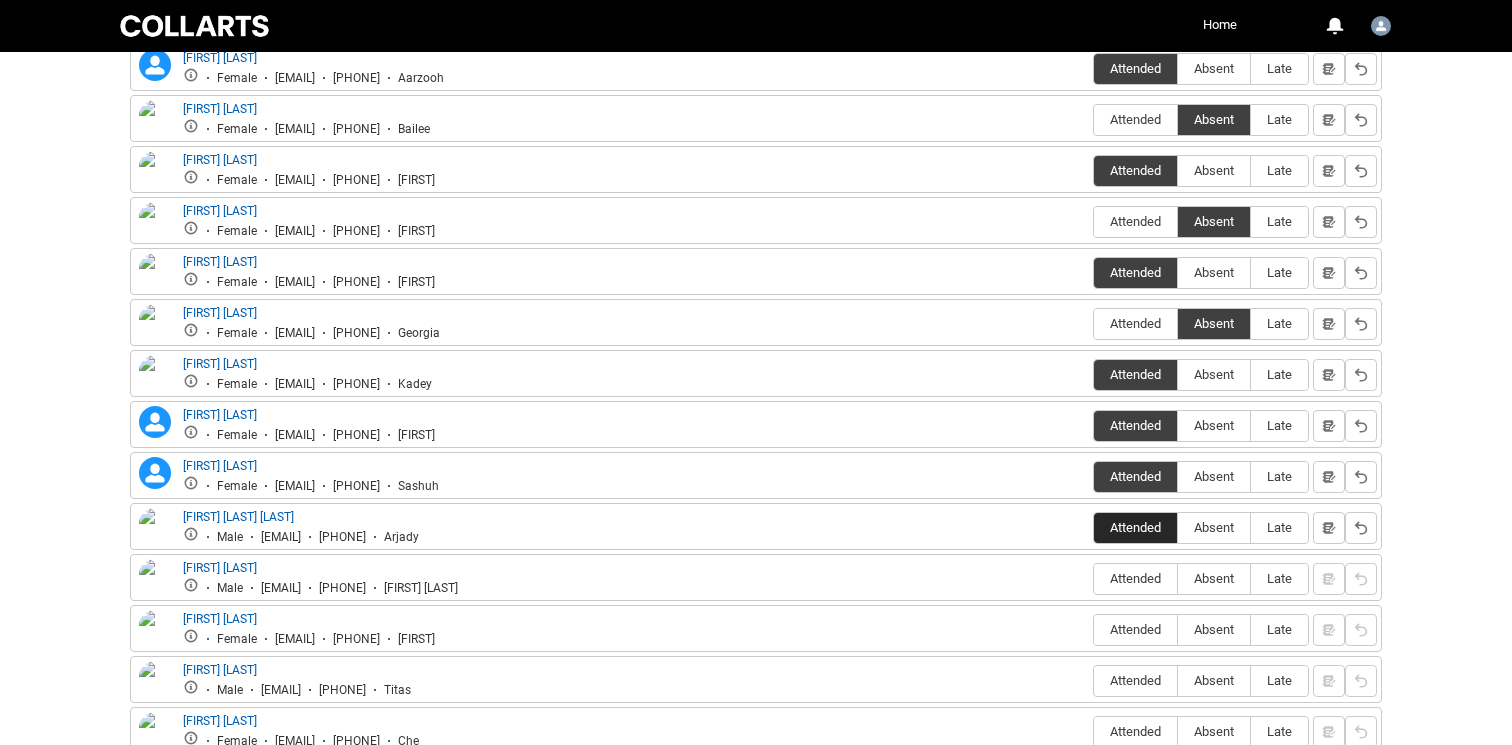 scroll, scrollTop: 828, scrollLeft: 0, axis: vertical 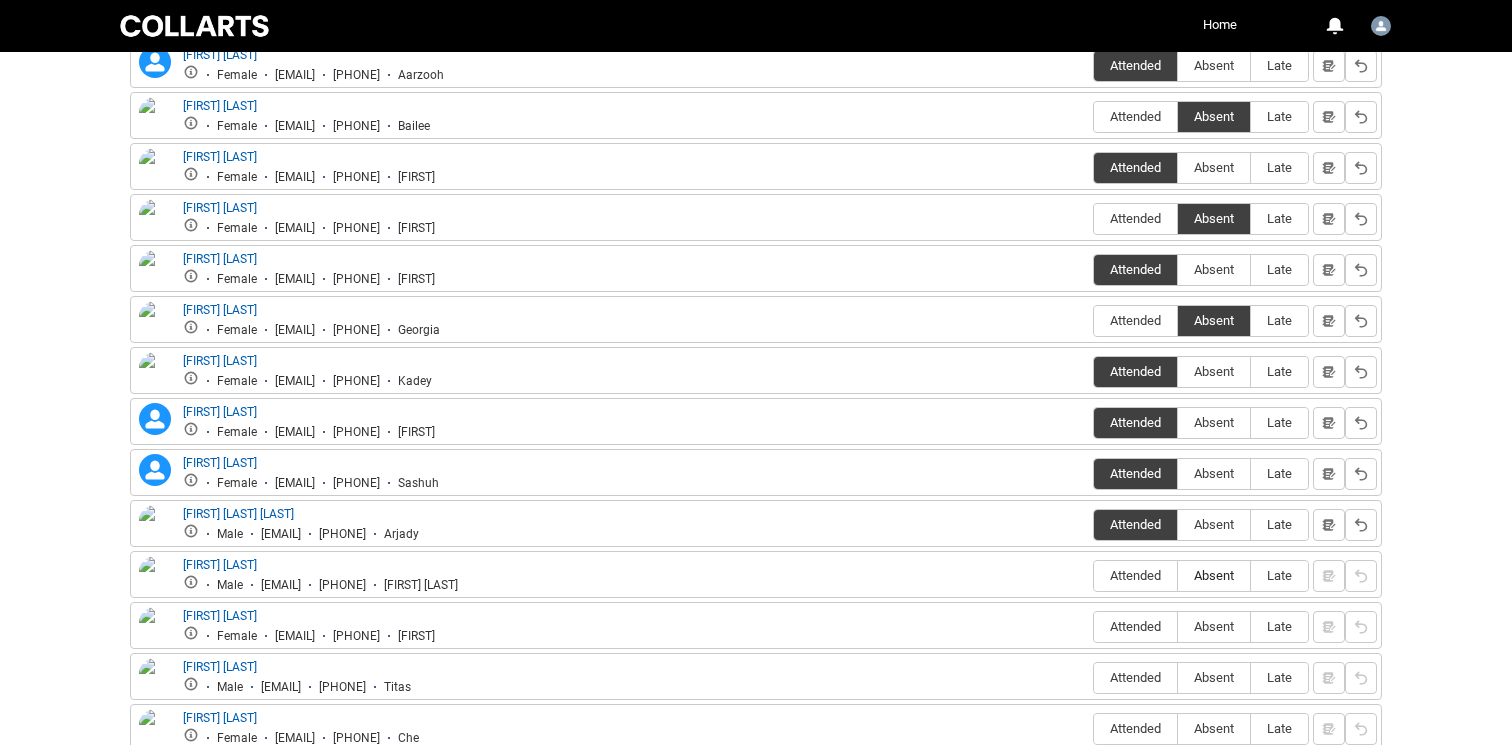 click on "Absent" at bounding box center [1214, 575] 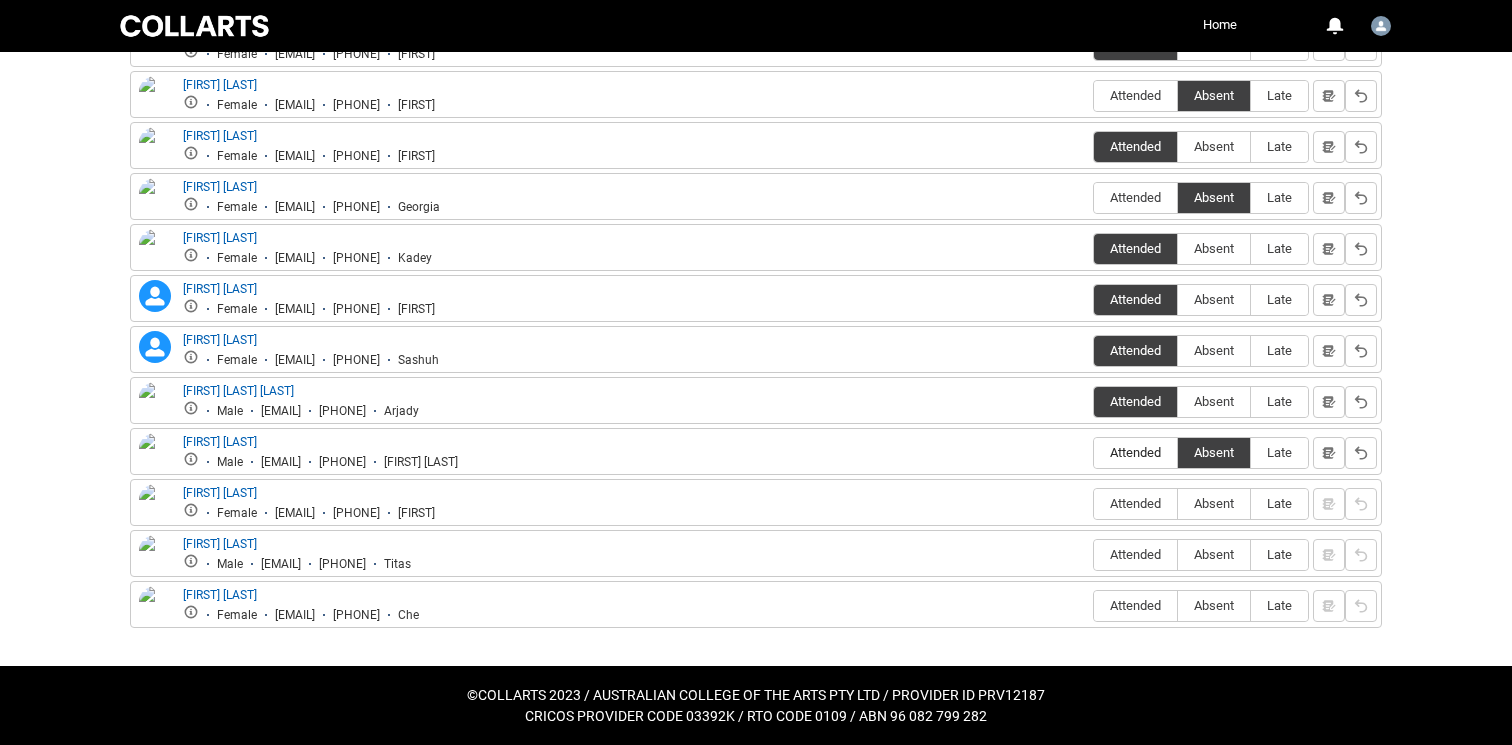 scroll, scrollTop: 952, scrollLeft: 0, axis: vertical 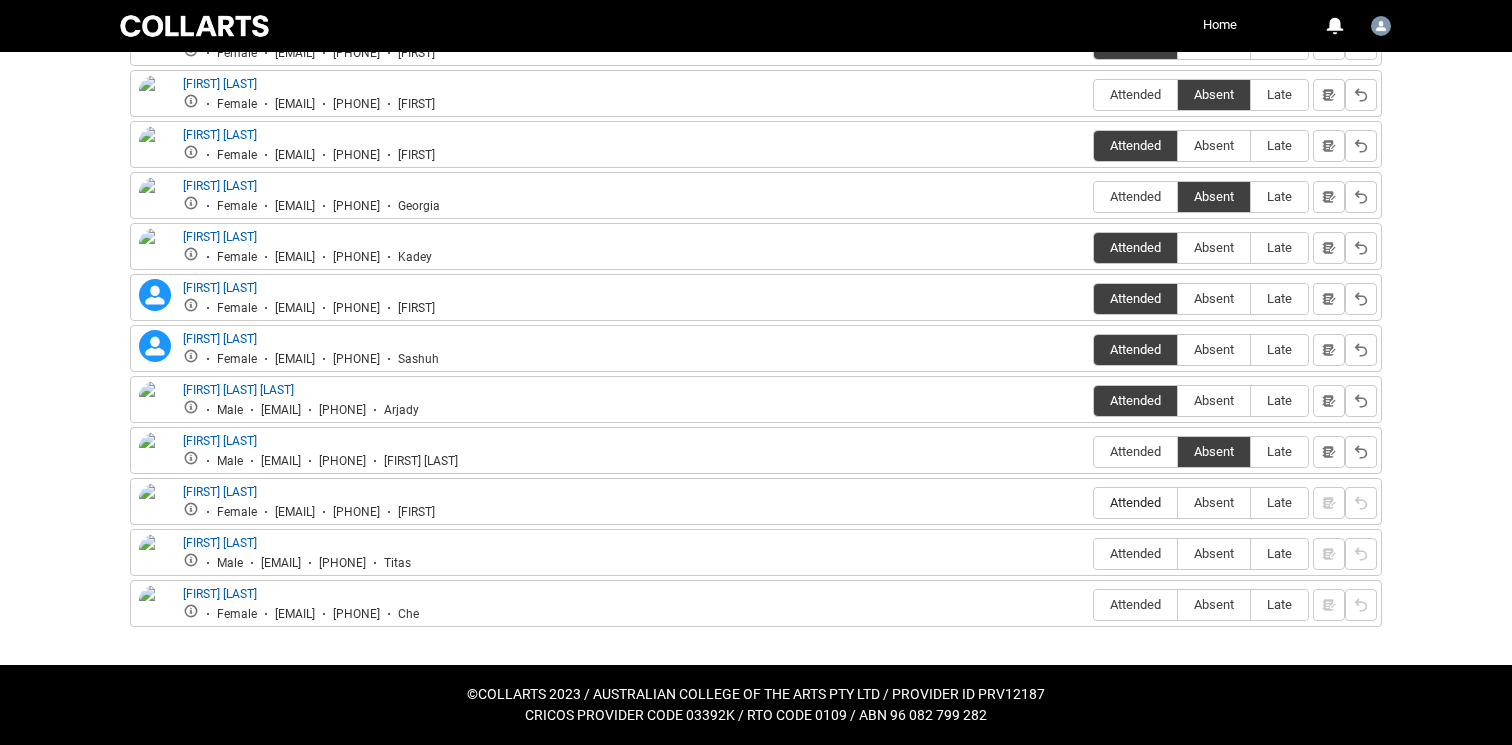 click on "Attended" at bounding box center (1135, 502) 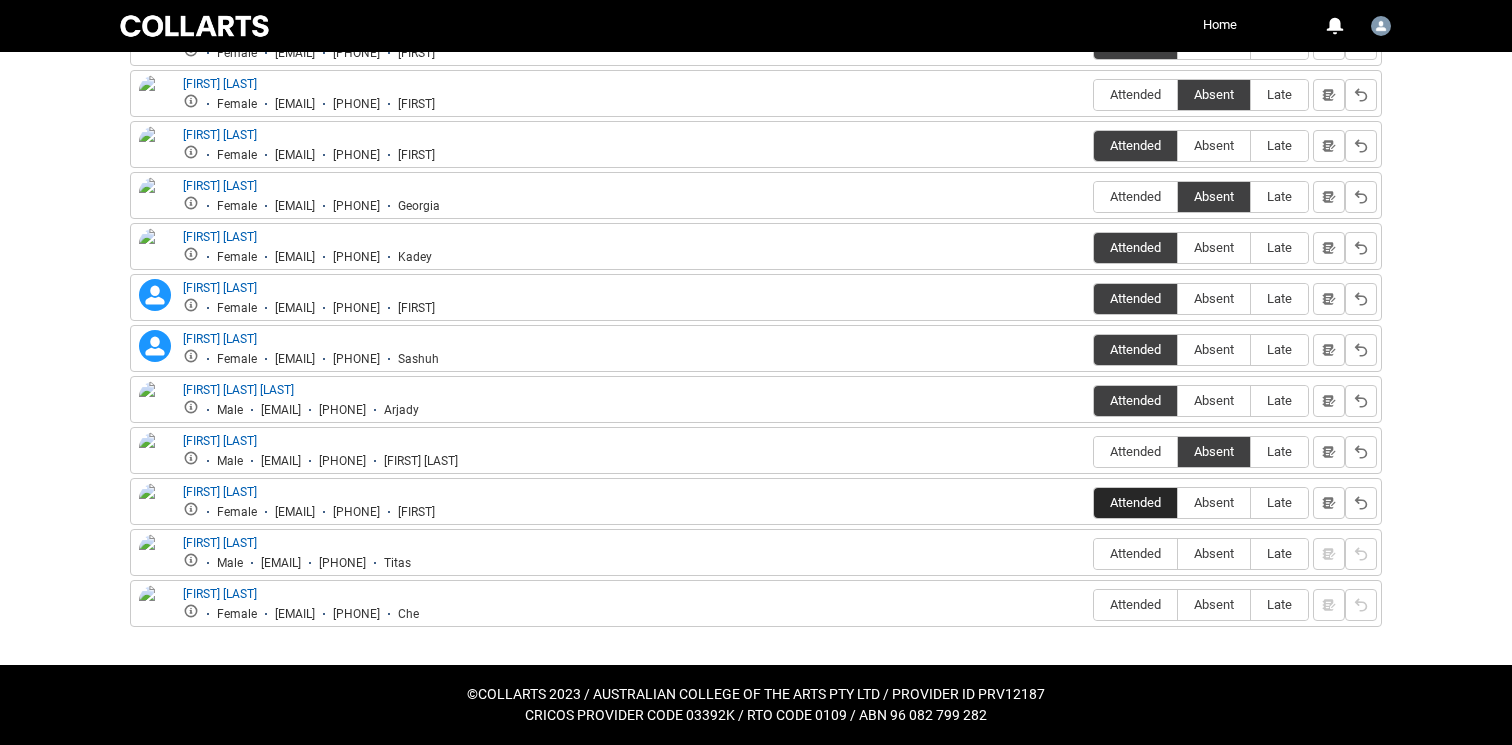 scroll, scrollTop: 953, scrollLeft: 0, axis: vertical 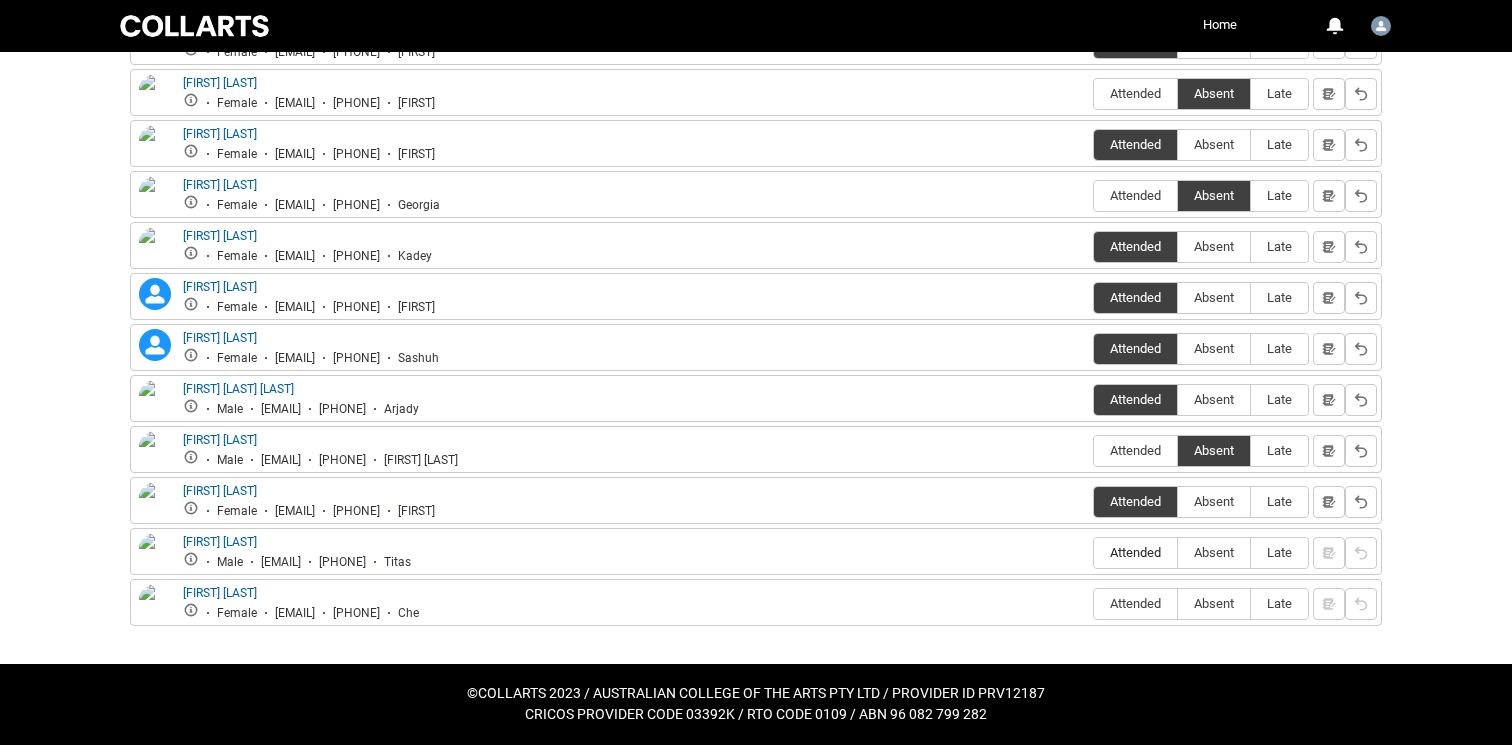 click on "Attended" at bounding box center (1135, 552) 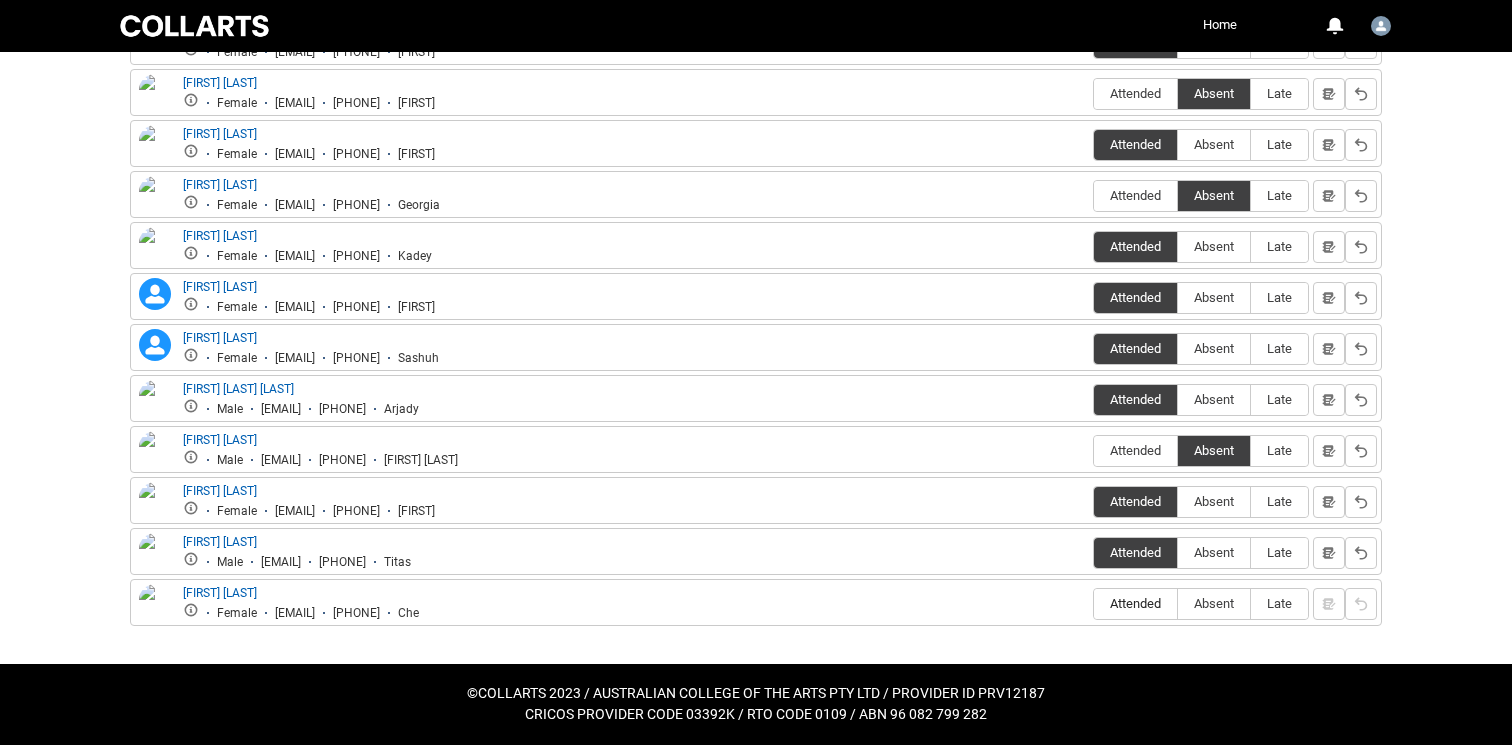 click on "Attended" at bounding box center (1135, 603) 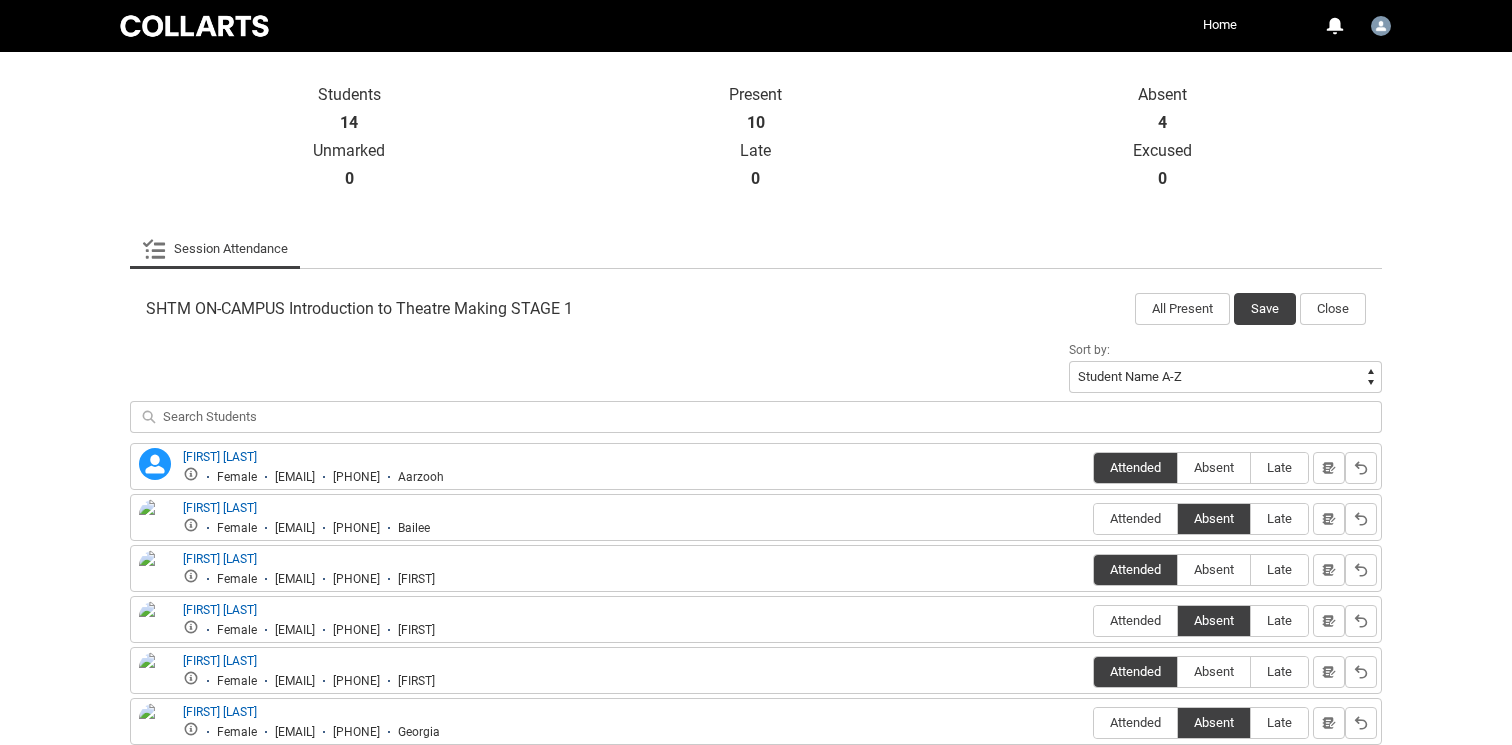 scroll, scrollTop: 399, scrollLeft: 0, axis: vertical 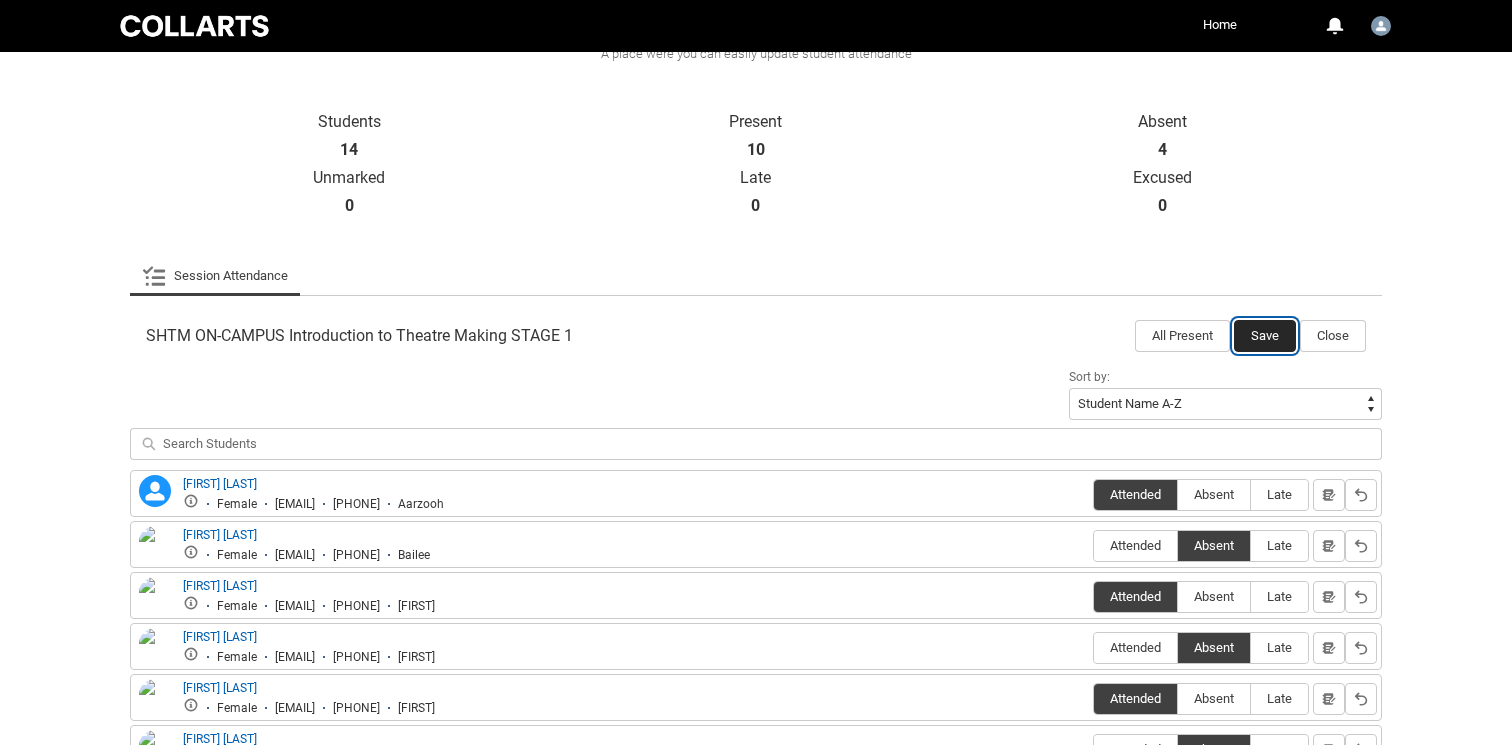 click on "Save" at bounding box center [1265, 336] 